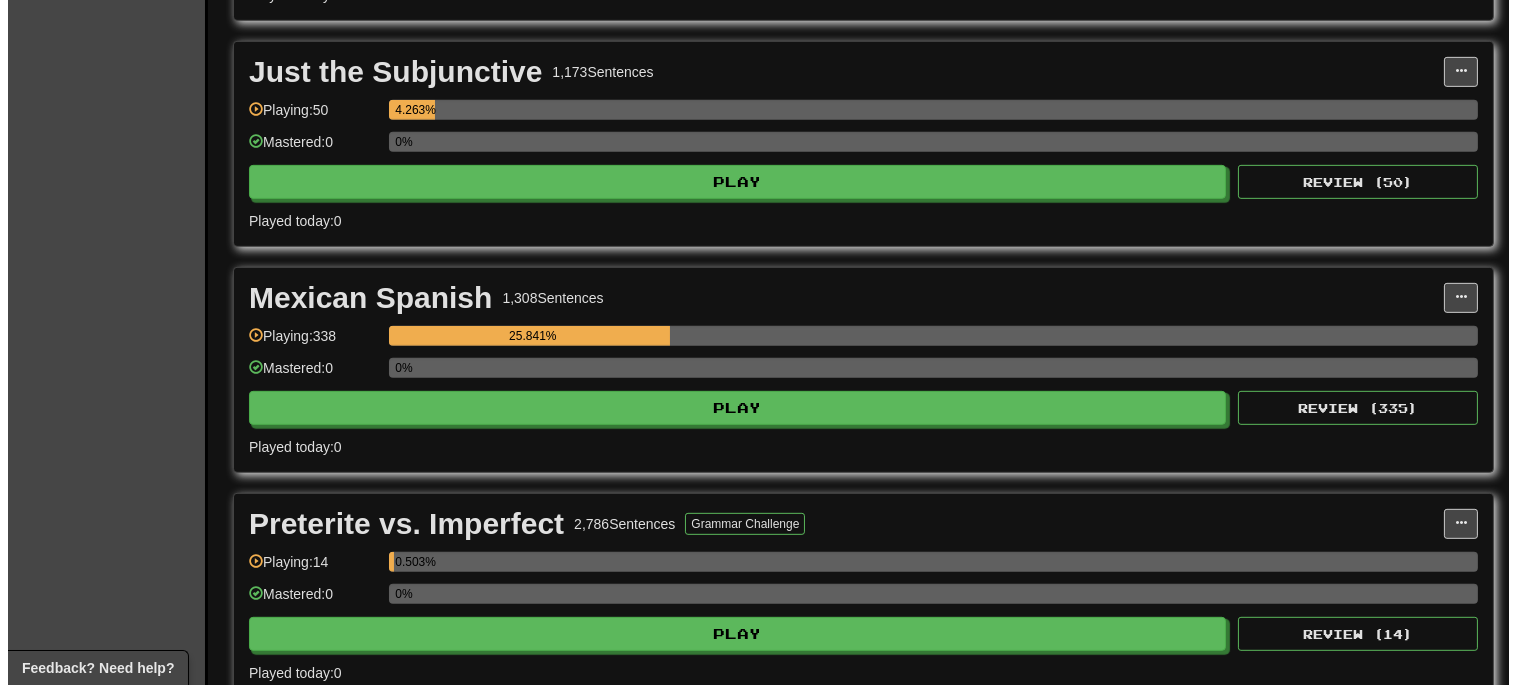 scroll, scrollTop: 1777, scrollLeft: 0, axis: vertical 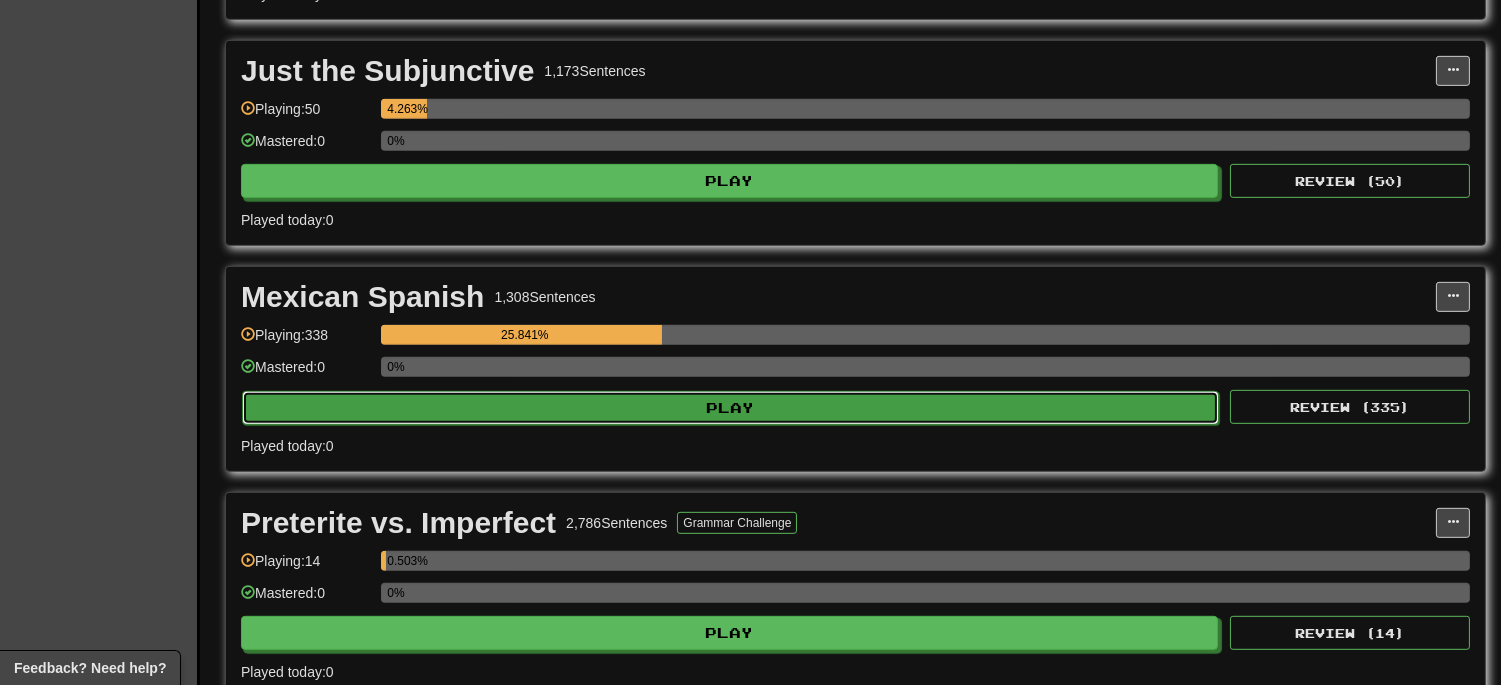 click on "Play" at bounding box center [730, 408] 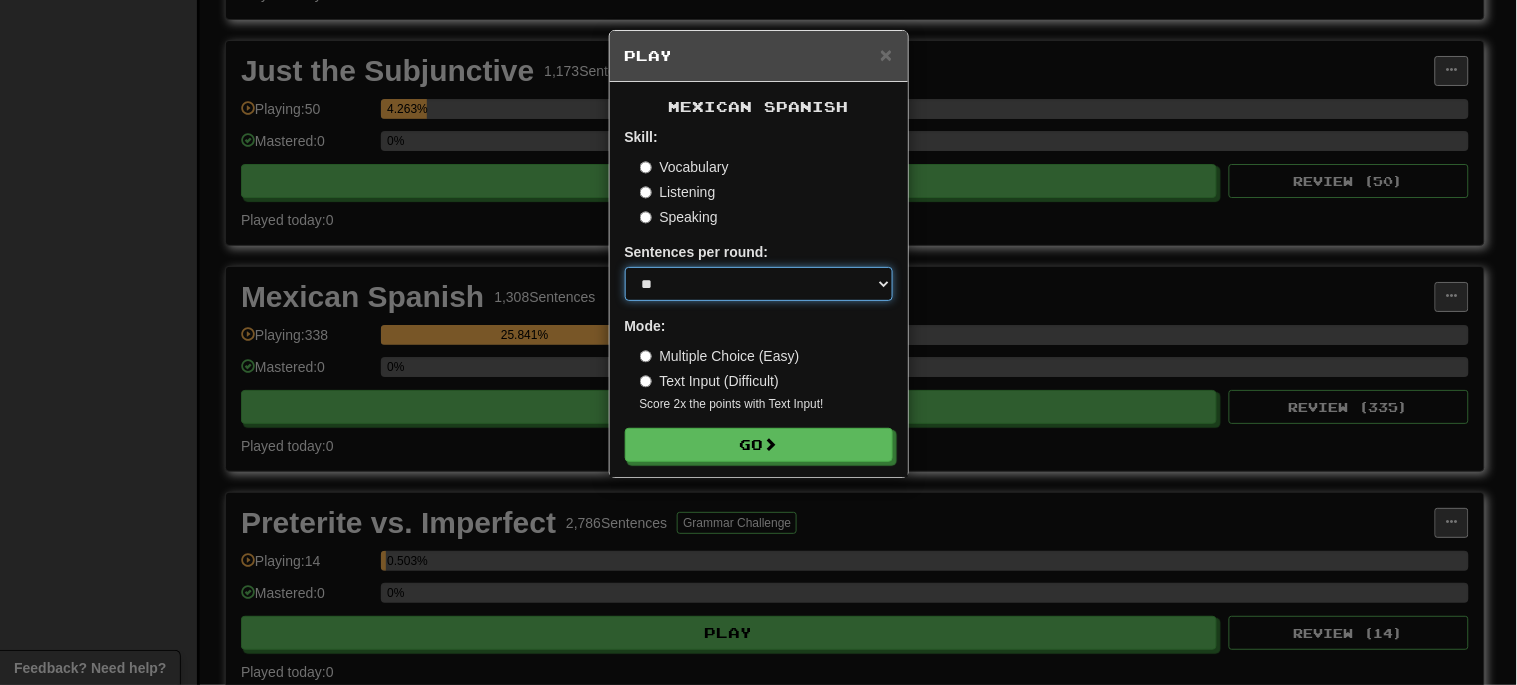 click on "* ** ** ** ** ** *** ********" at bounding box center [759, 284] 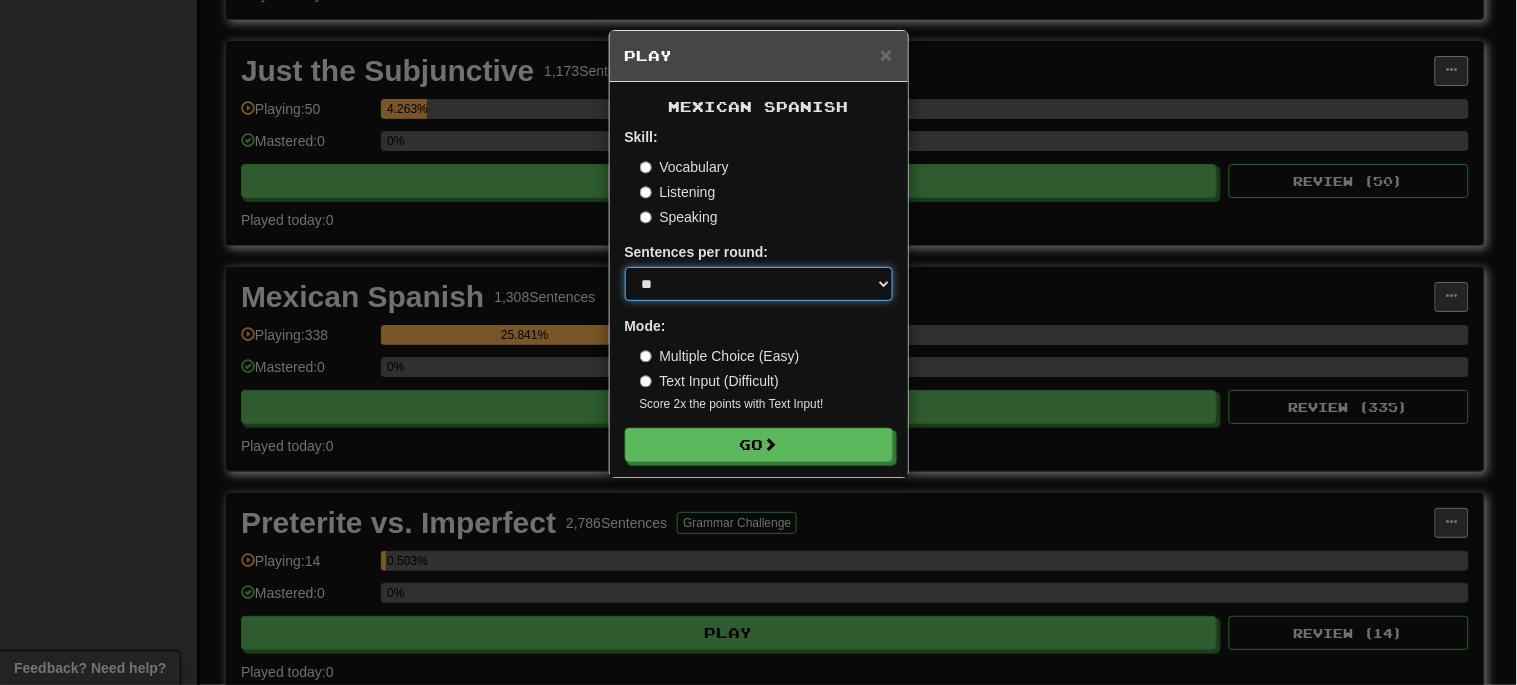 select on "**" 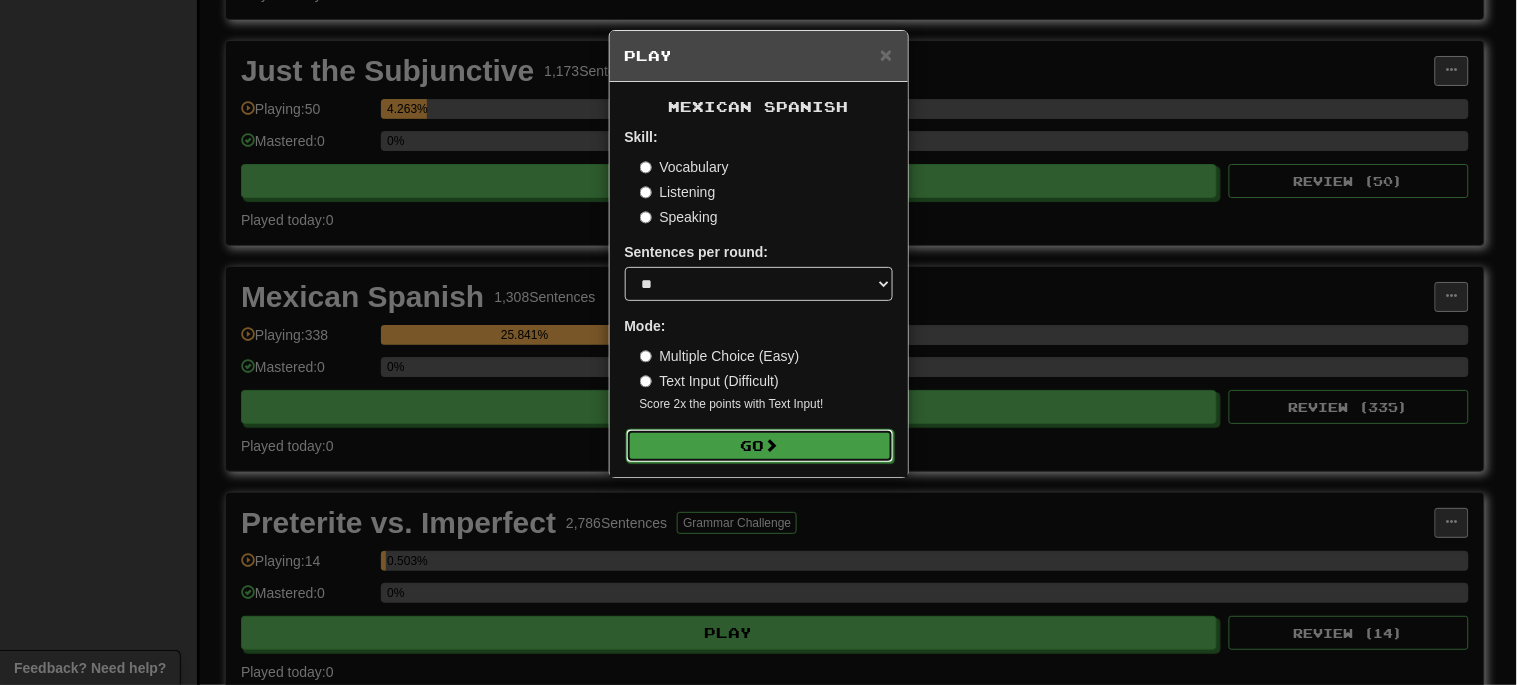 click on "Go" at bounding box center [760, 446] 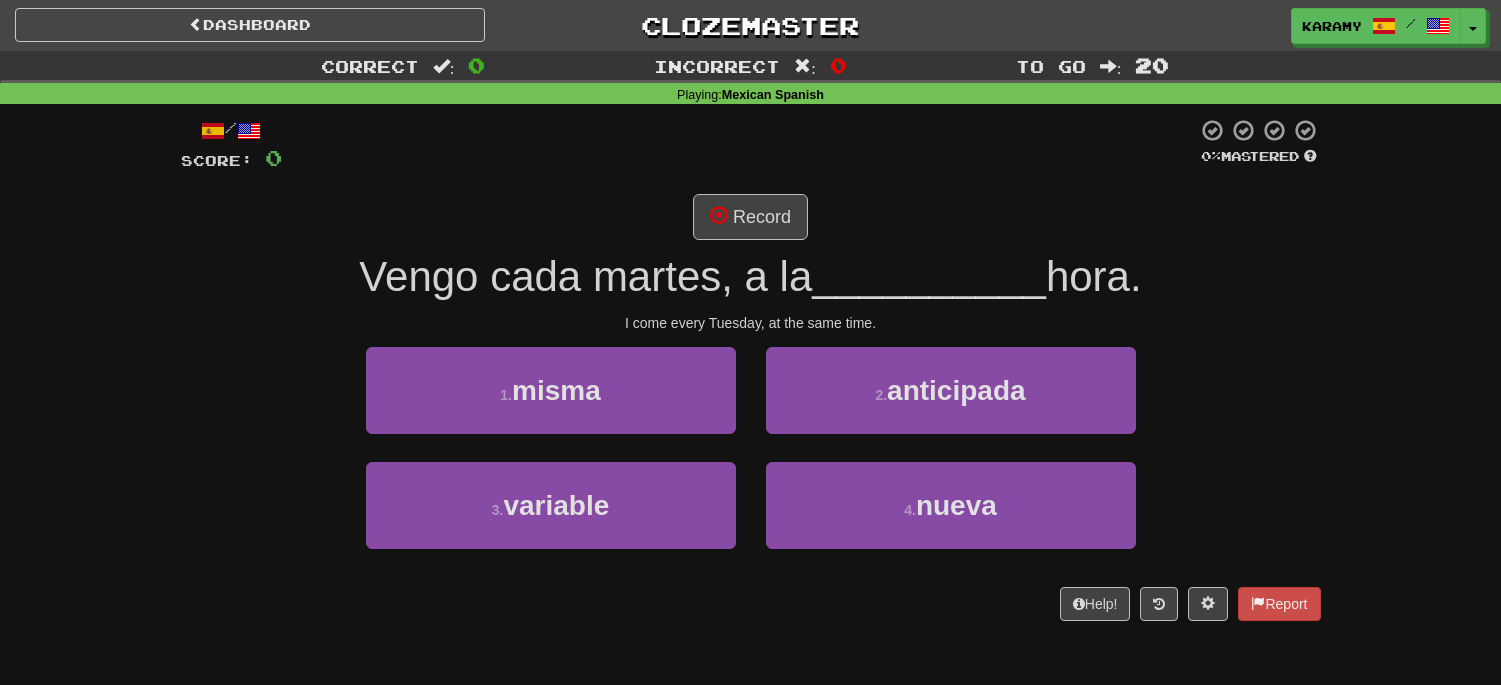 scroll, scrollTop: 0, scrollLeft: 0, axis: both 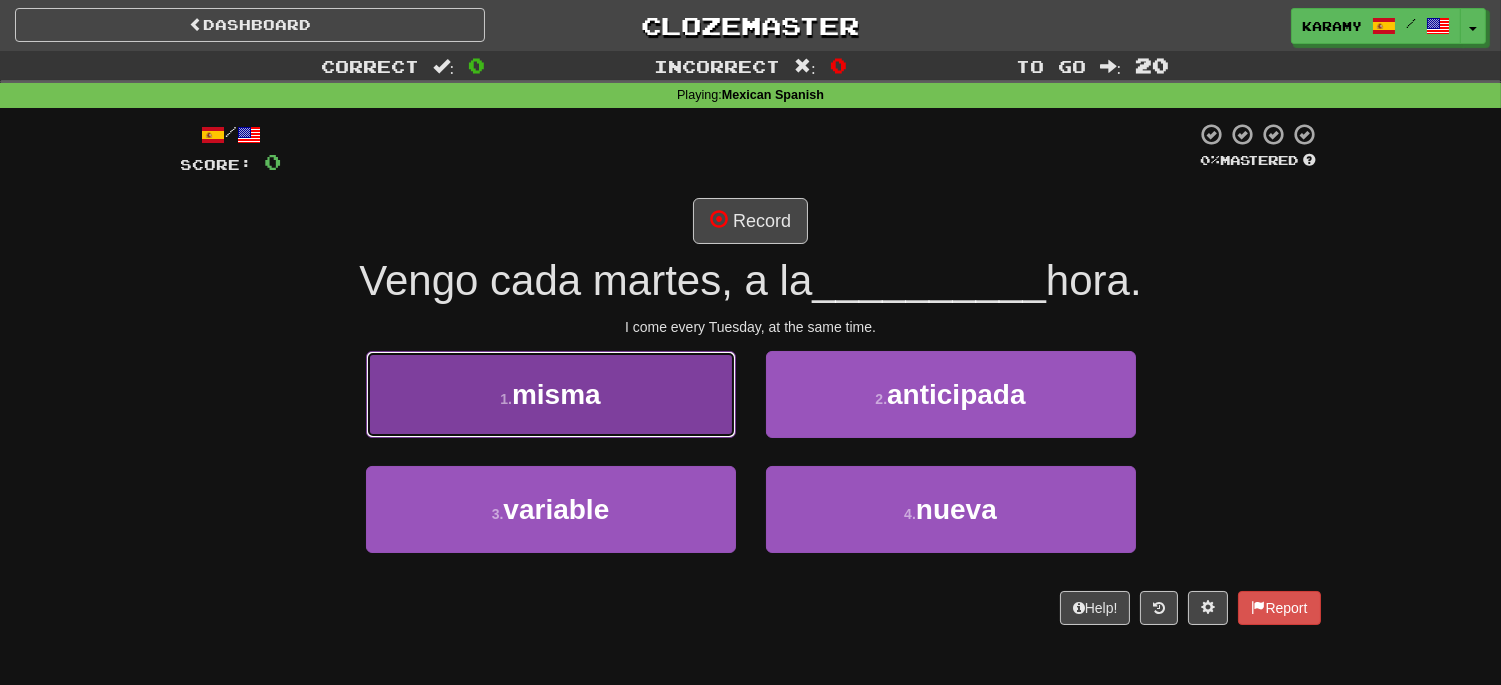 click on "1 .  misma" at bounding box center [551, 394] 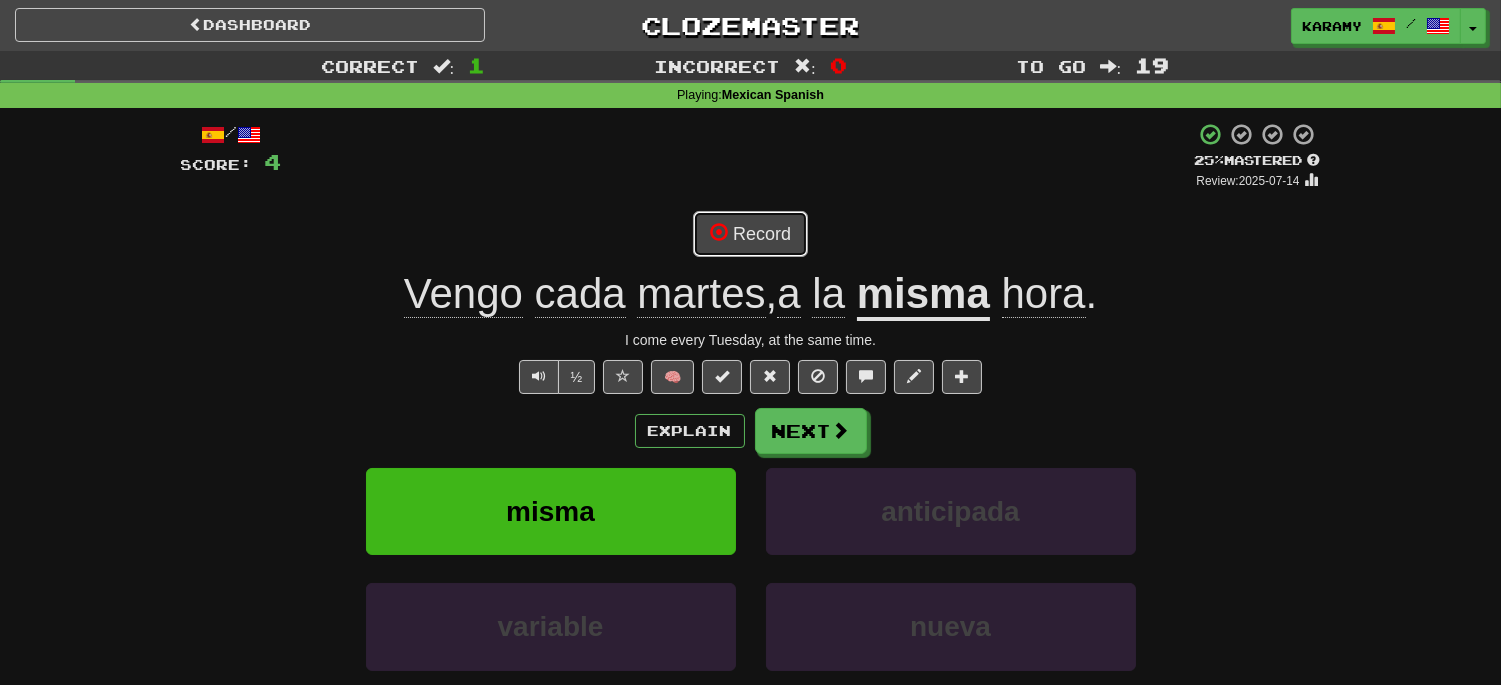 click on "Record" at bounding box center (750, 234) 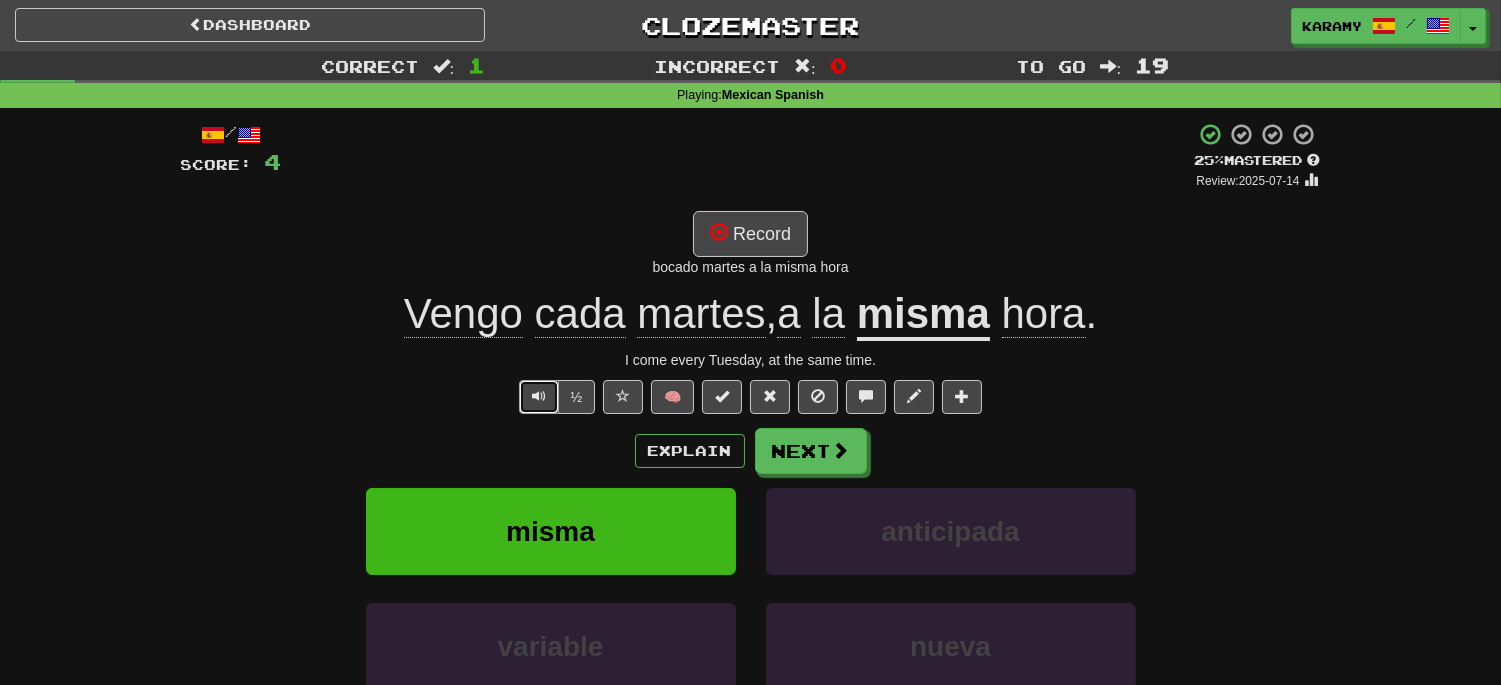 click at bounding box center (539, 396) 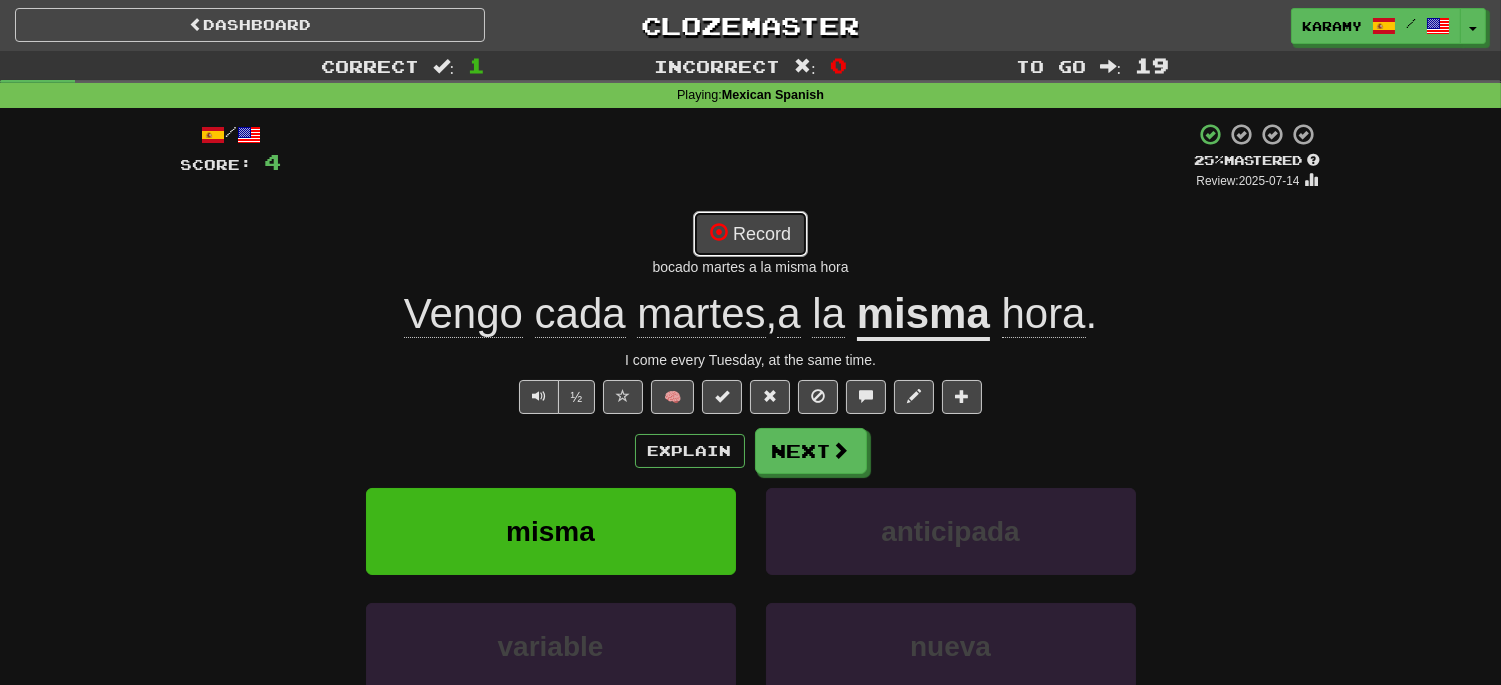 click on "Record" at bounding box center [750, 234] 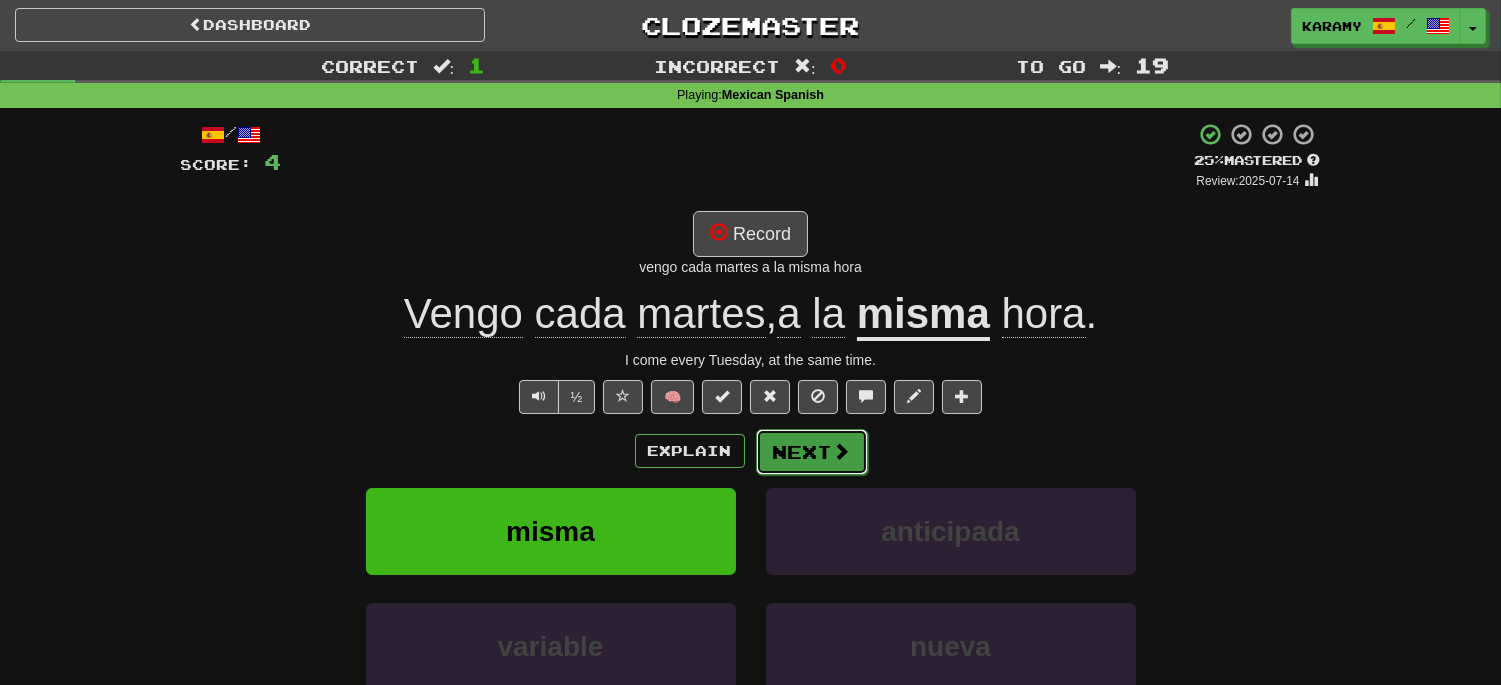 click on "Next" at bounding box center [812, 452] 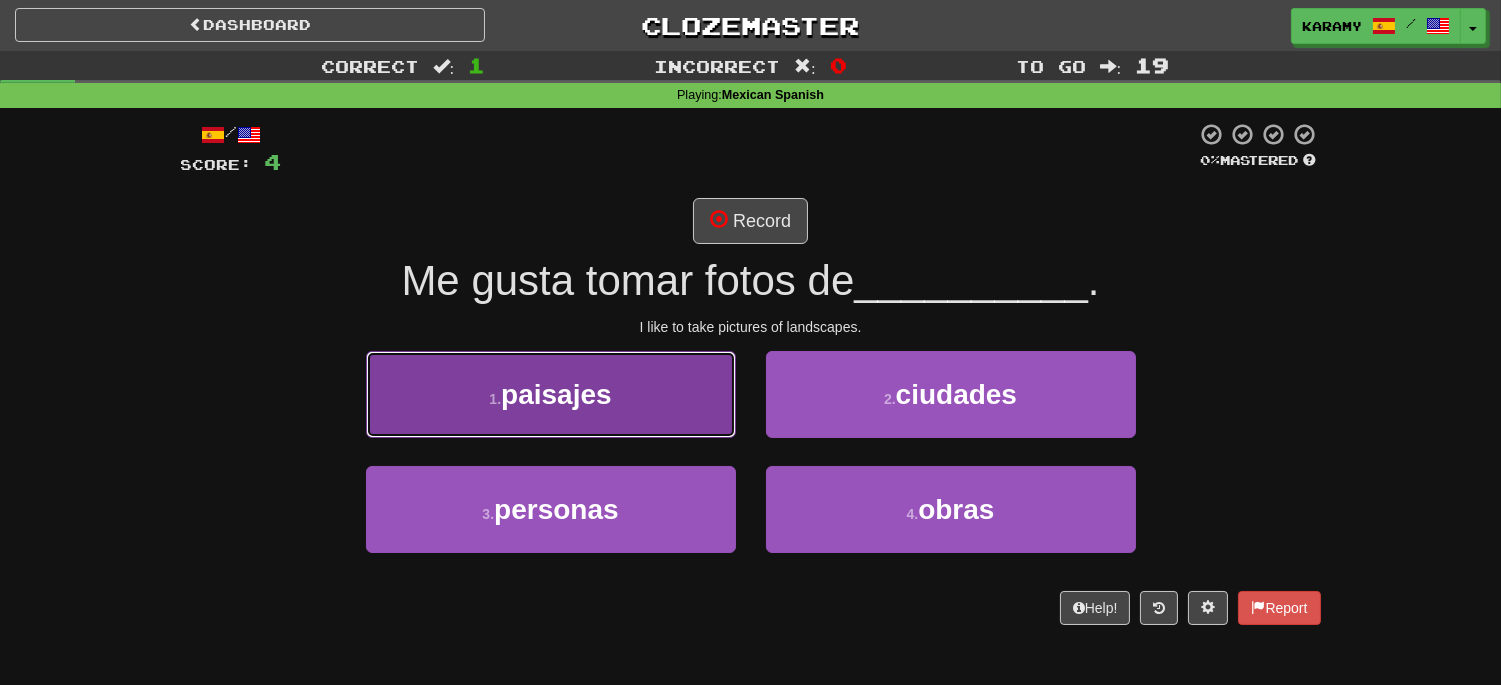 click on "1 .  paisajes" at bounding box center [551, 394] 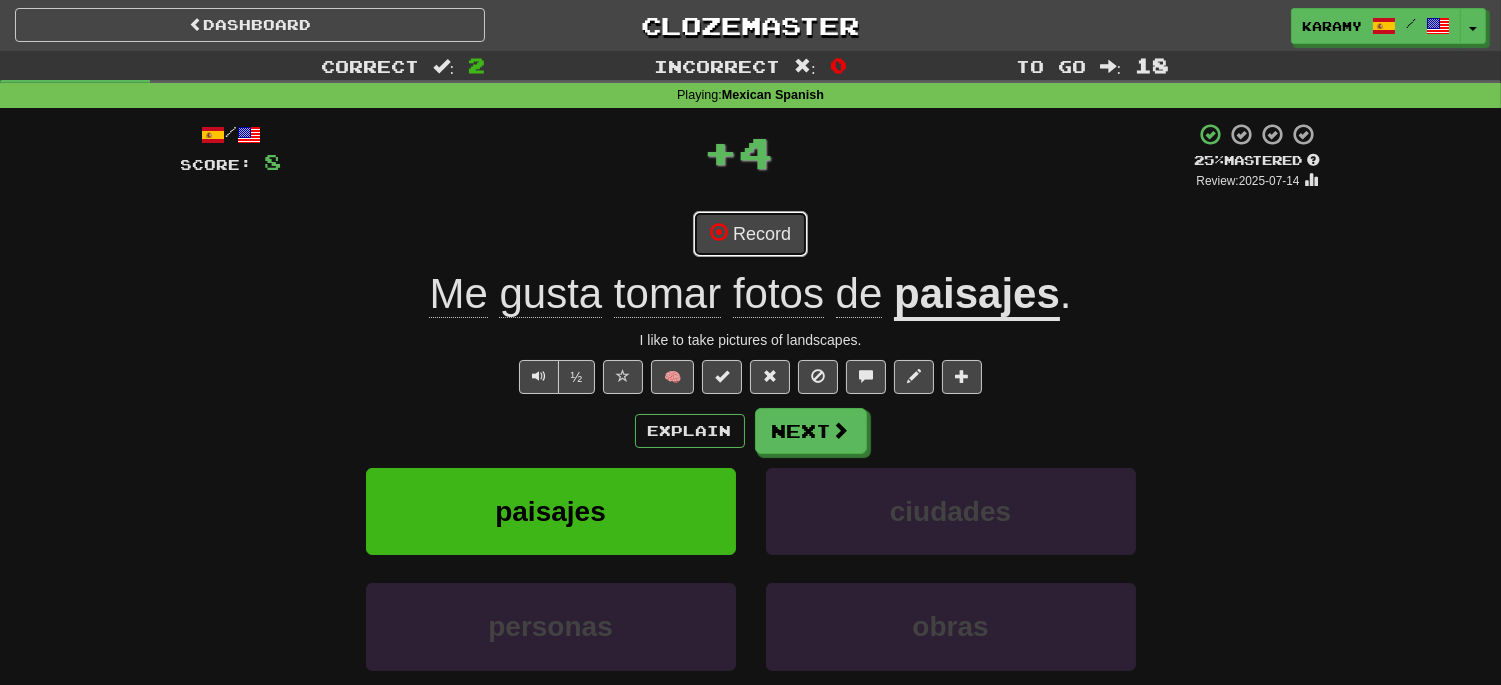 click on "Record" at bounding box center (750, 234) 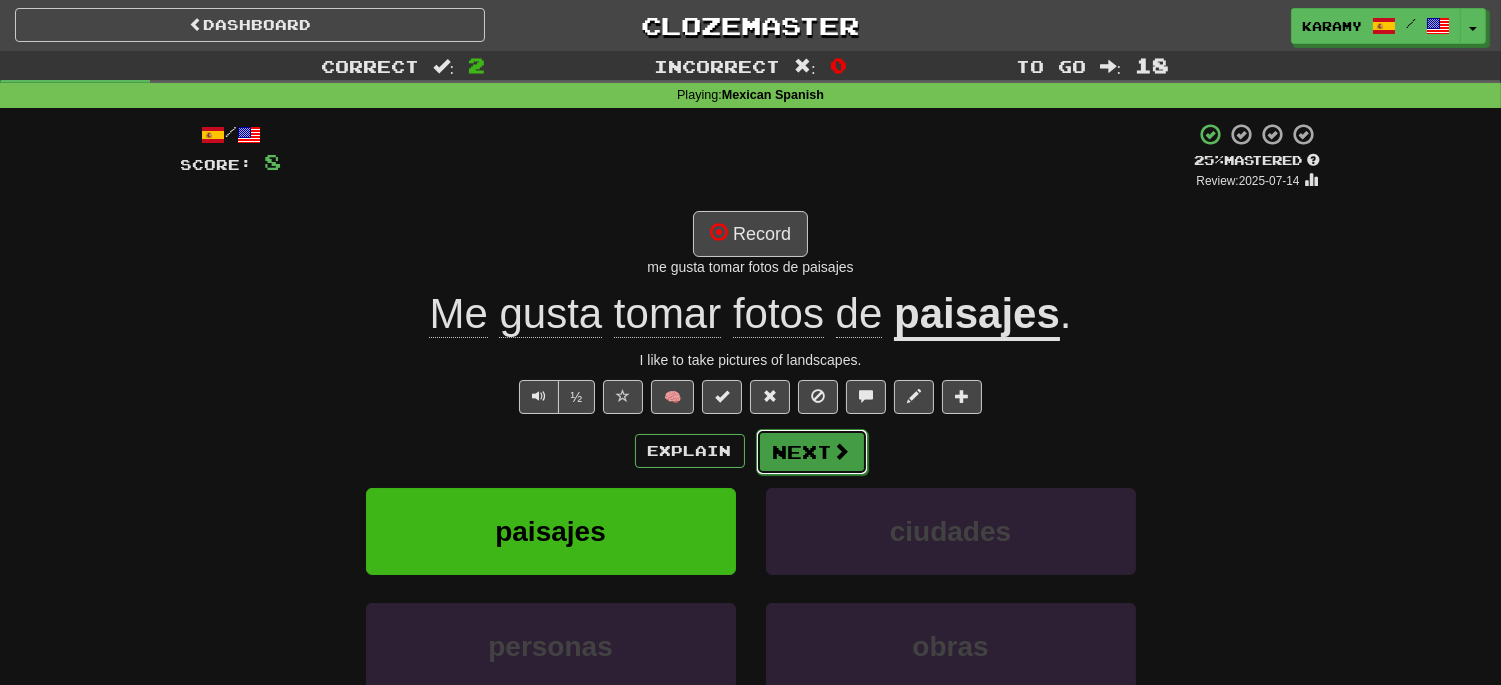 click on "Next" at bounding box center (812, 452) 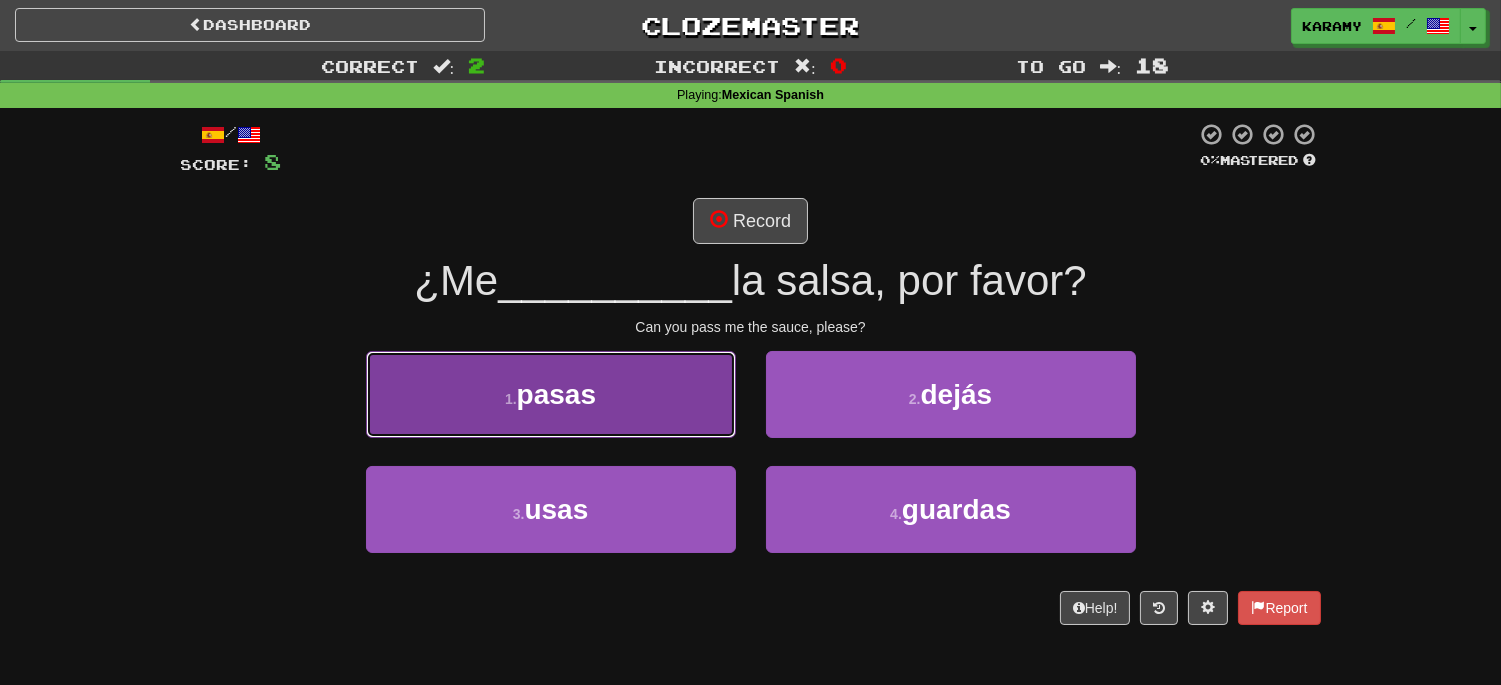 click on "1 .  pasas" at bounding box center (551, 394) 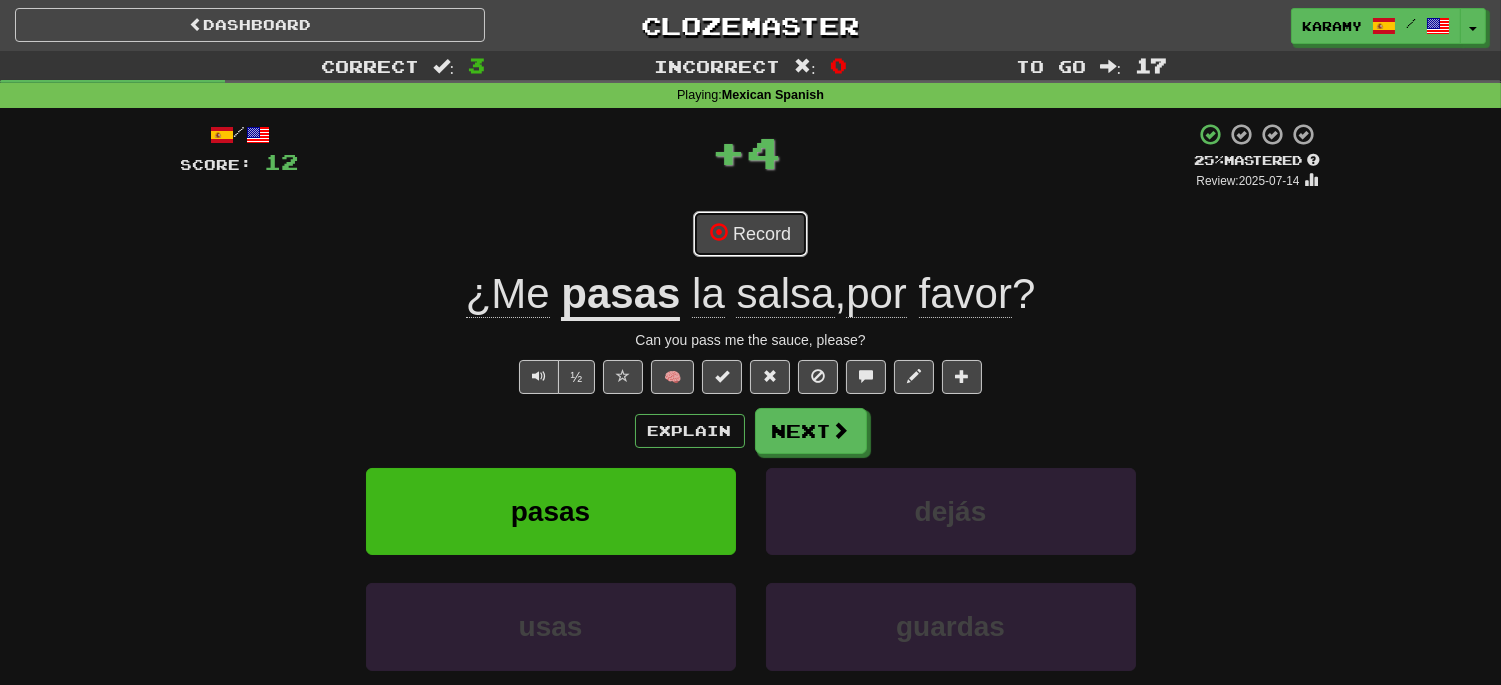 click on "Record" at bounding box center [750, 234] 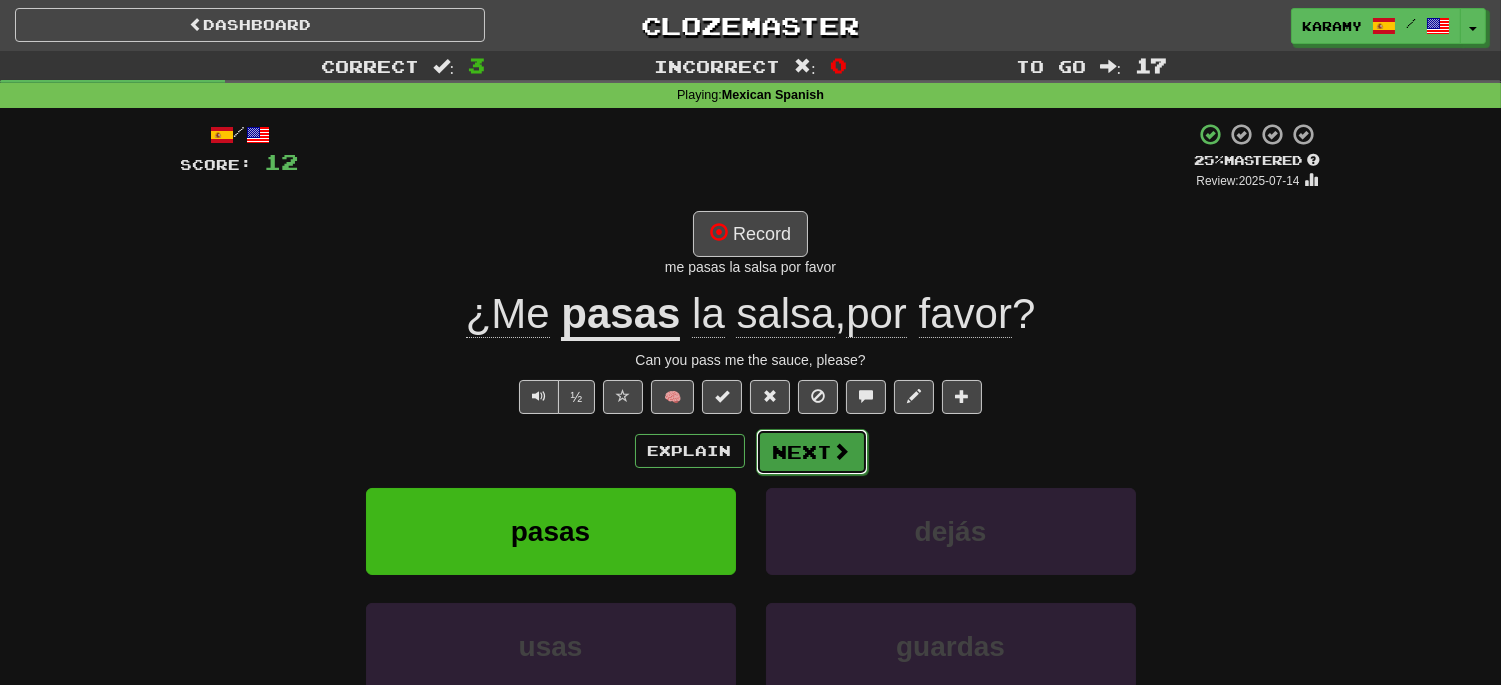 click on "Next" at bounding box center (812, 452) 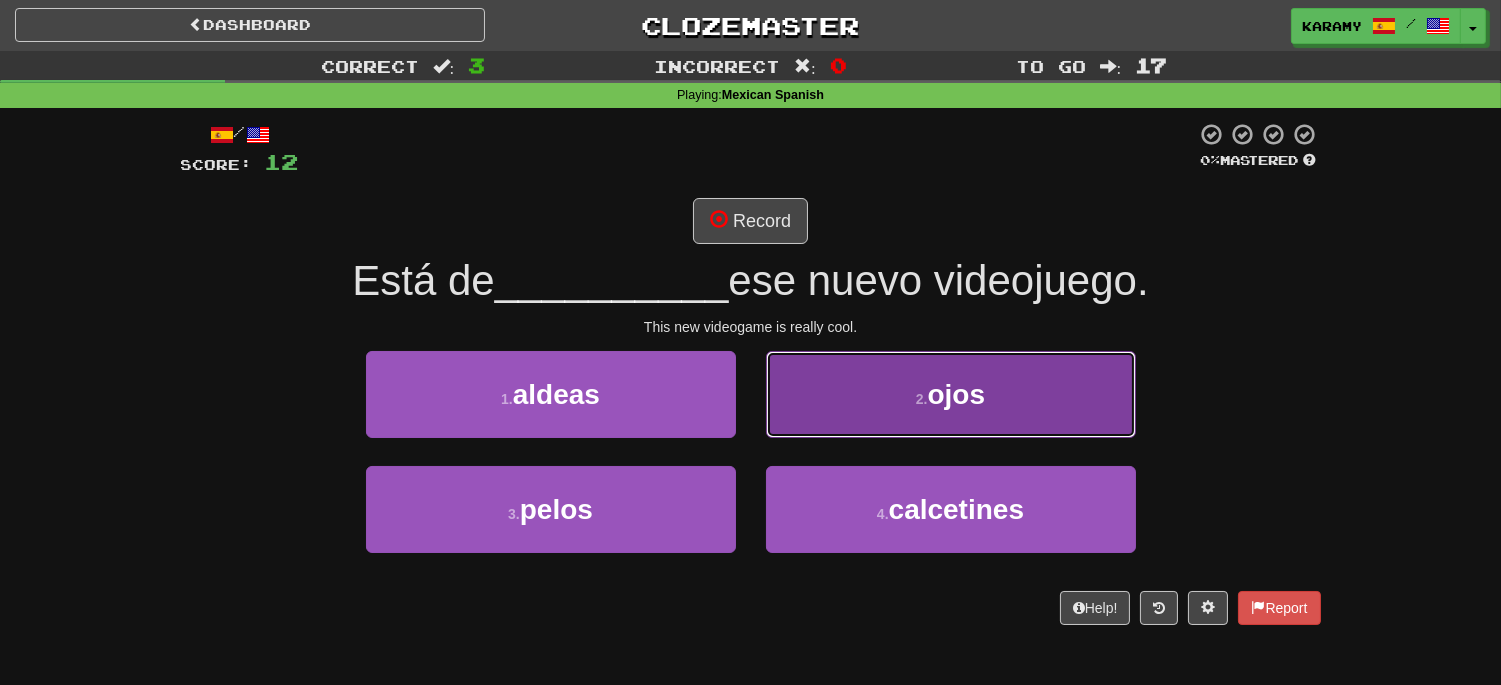 click on "2 .  ojos" at bounding box center [951, 394] 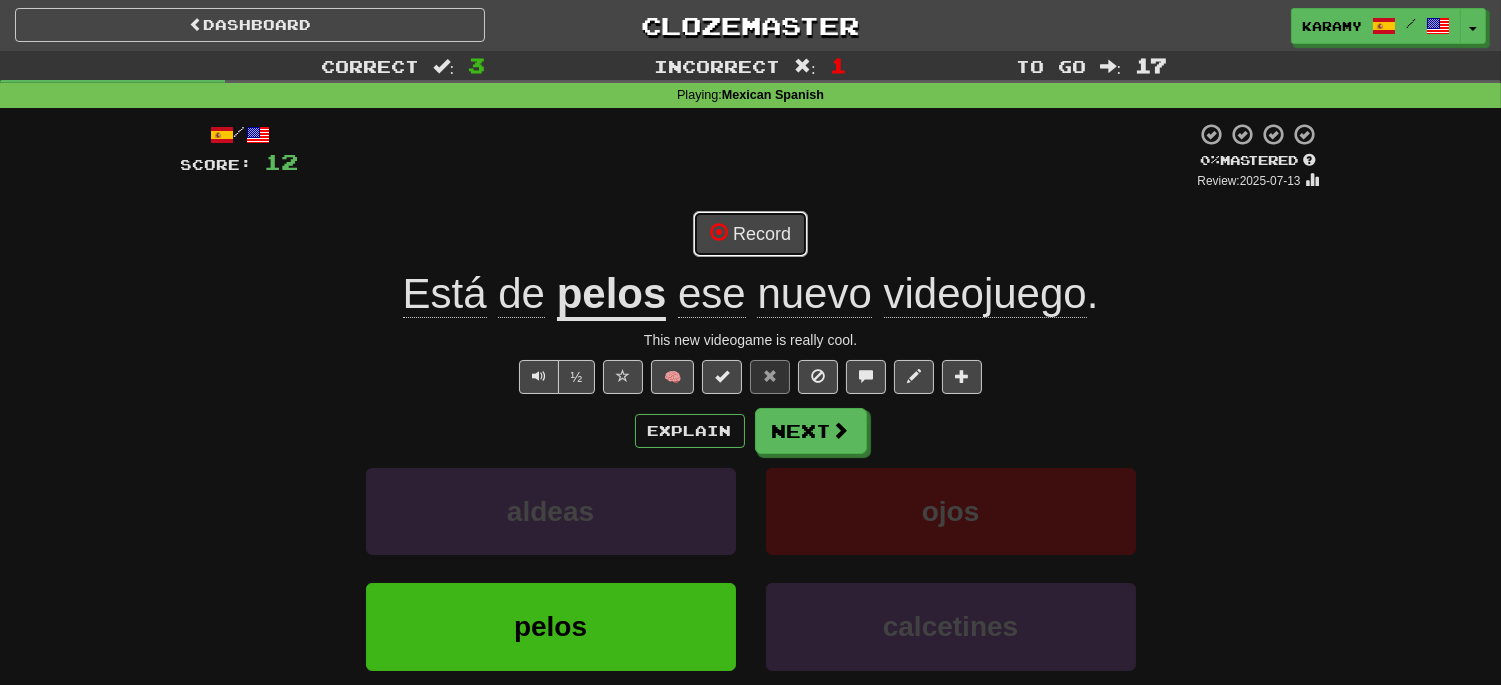 click on "Record" at bounding box center (750, 234) 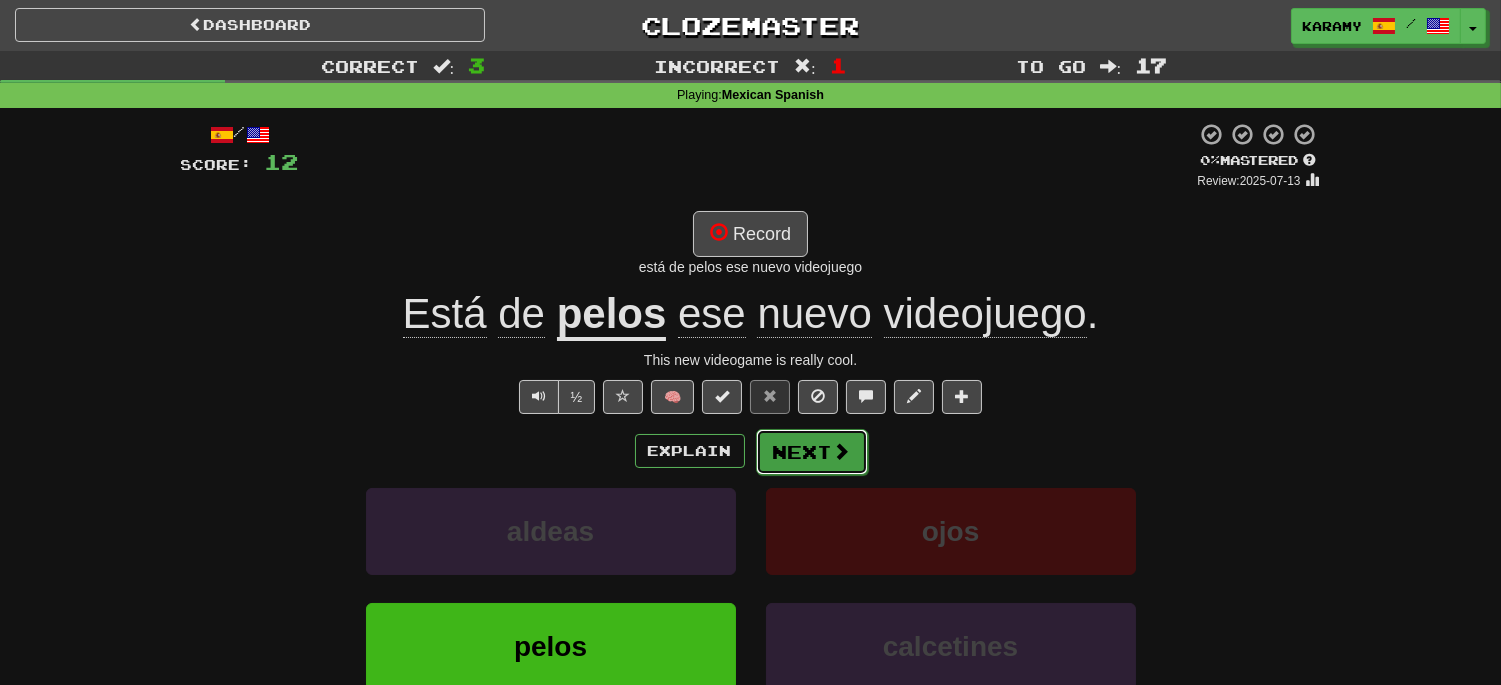 click on "Next" at bounding box center [812, 452] 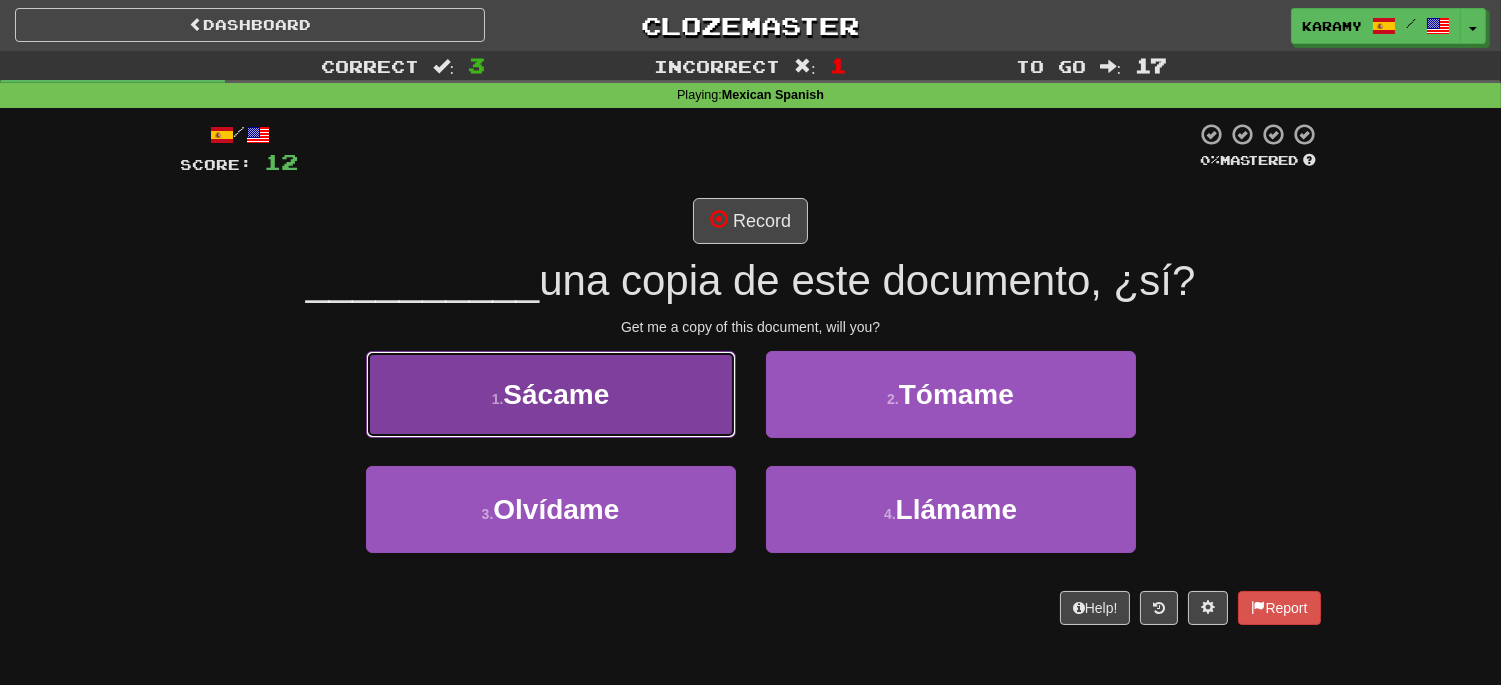 click on "1 .  Sácame" at bounding box center [551, 394] 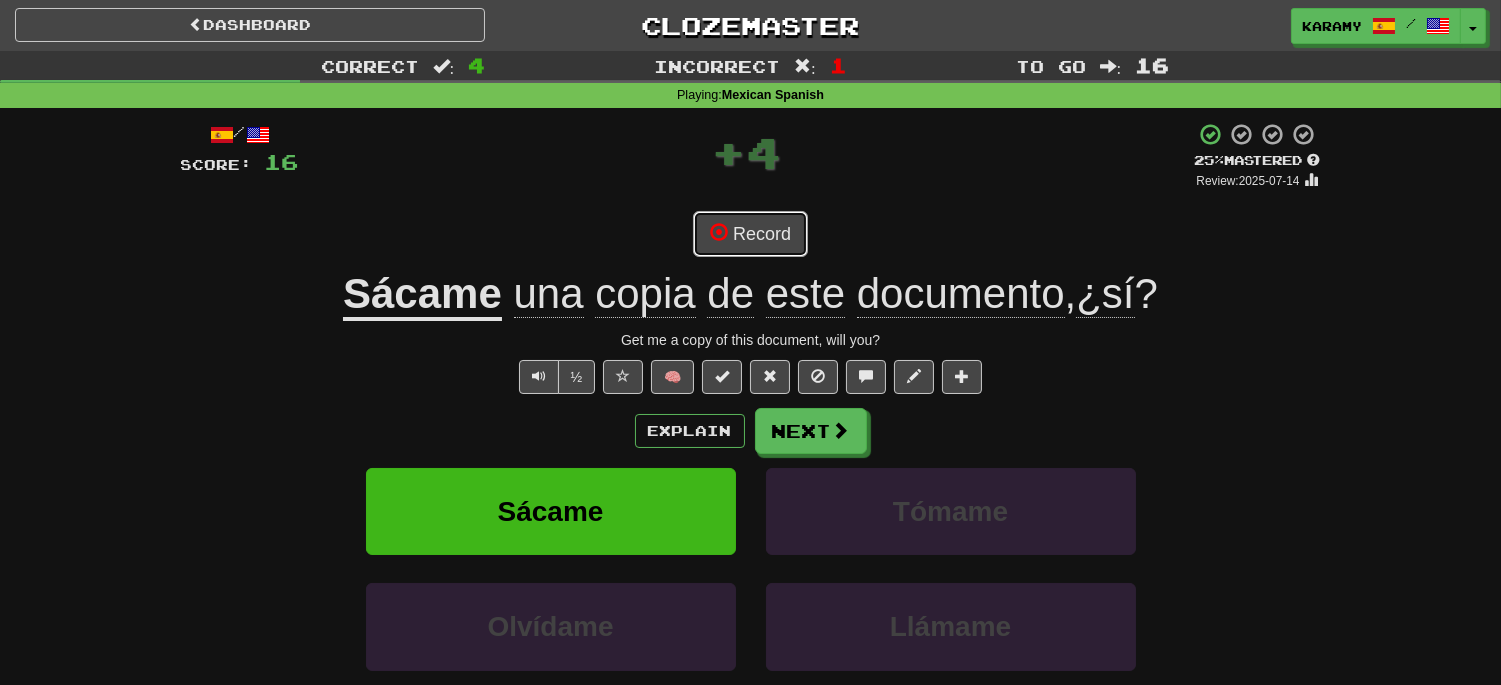 click on "Record" at bounding box center [750, 234] 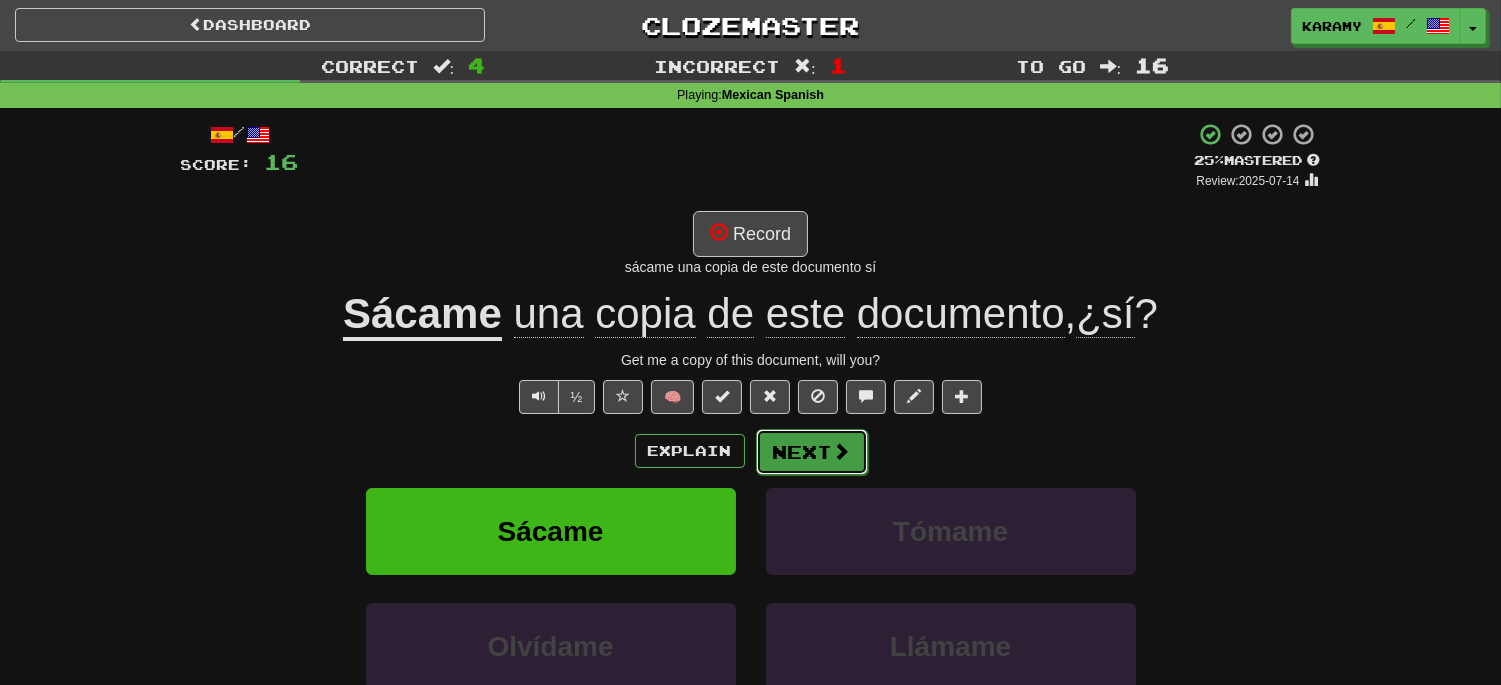 click at bounding box center [842, 451] 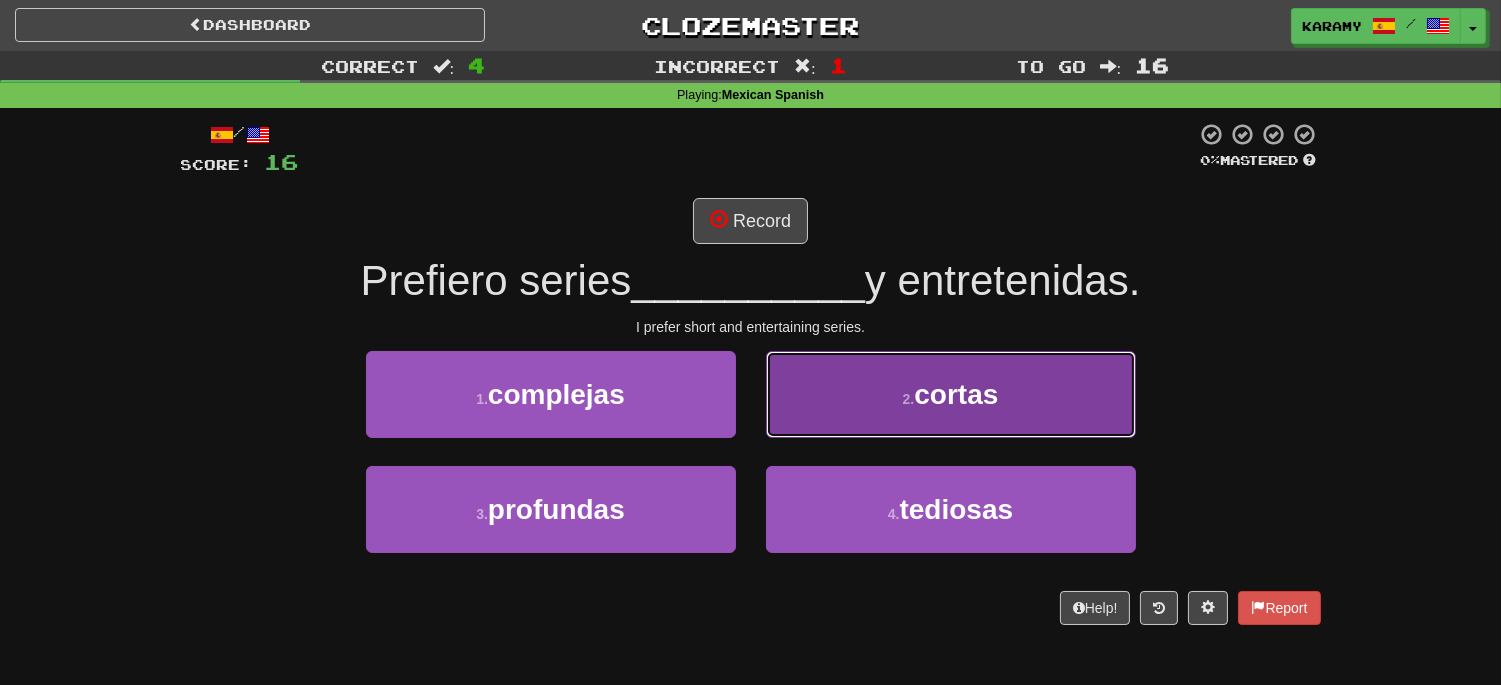 click on "2 .  cortas" at bounding box center (951, 394) 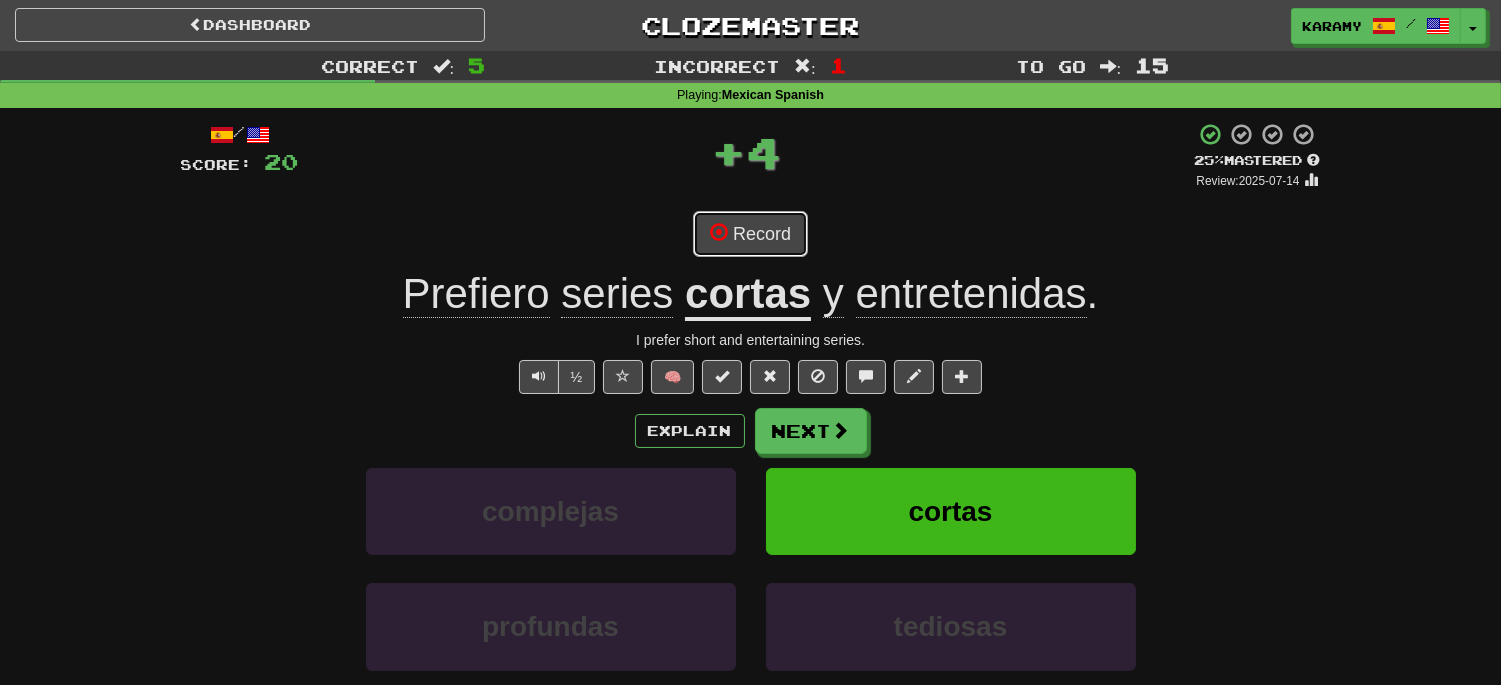 click on "Record" at bounding box center [750, 234] 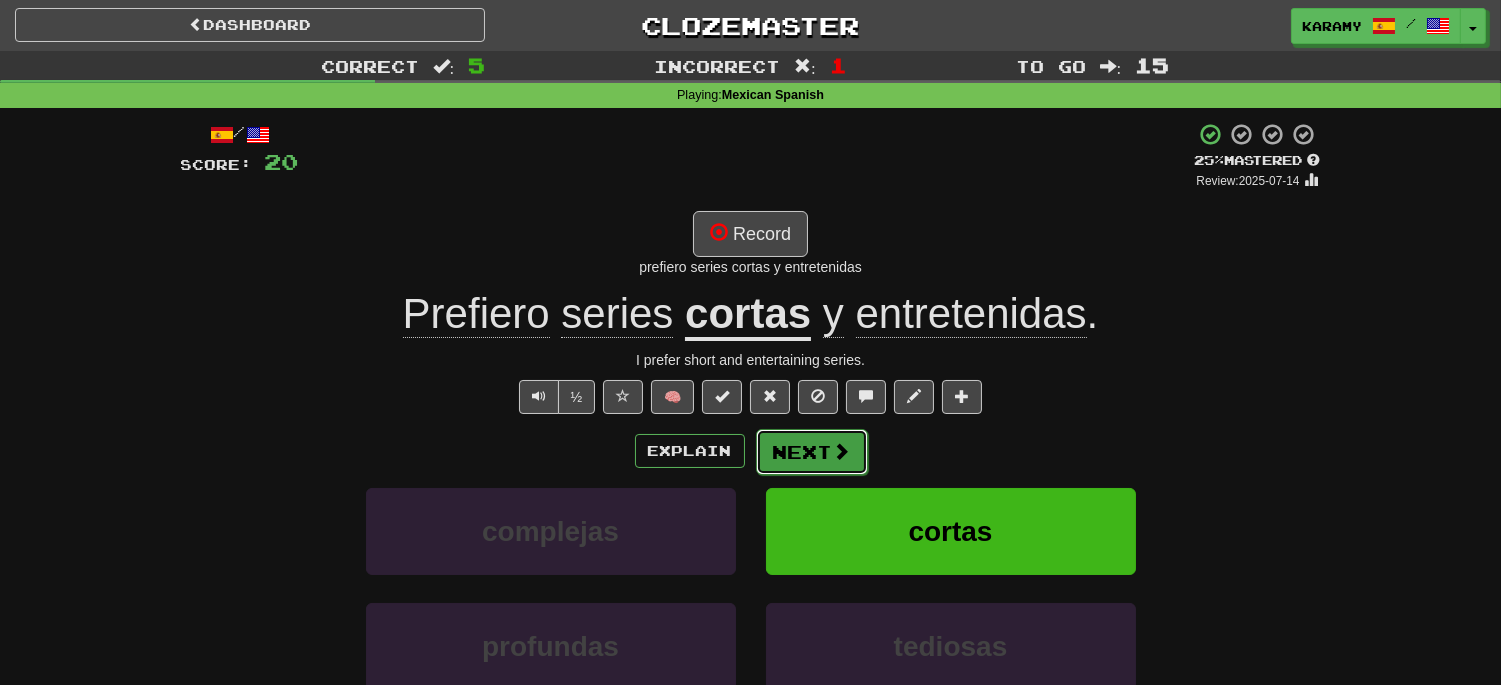 click on "Next" at bounding box center (812, 452) 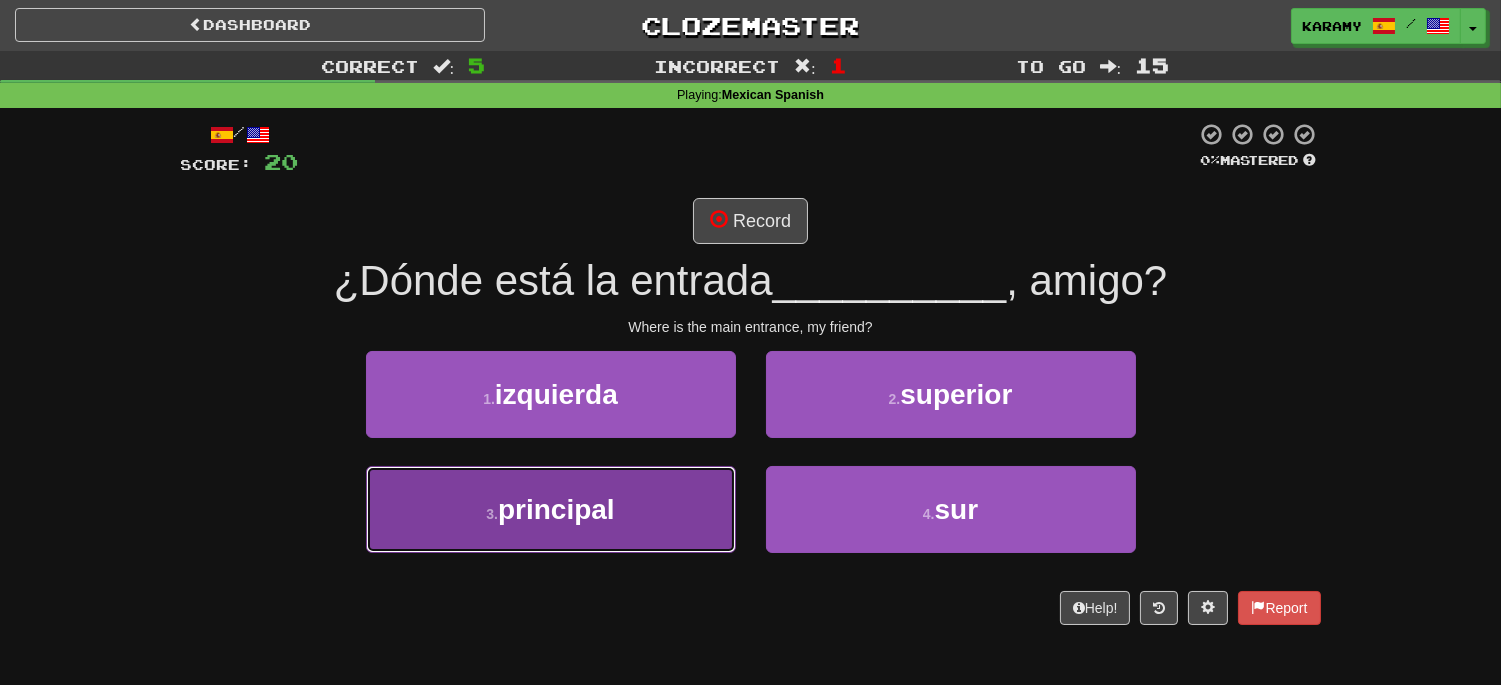 click on "3 .  principal" at bounding box center [551, 509] 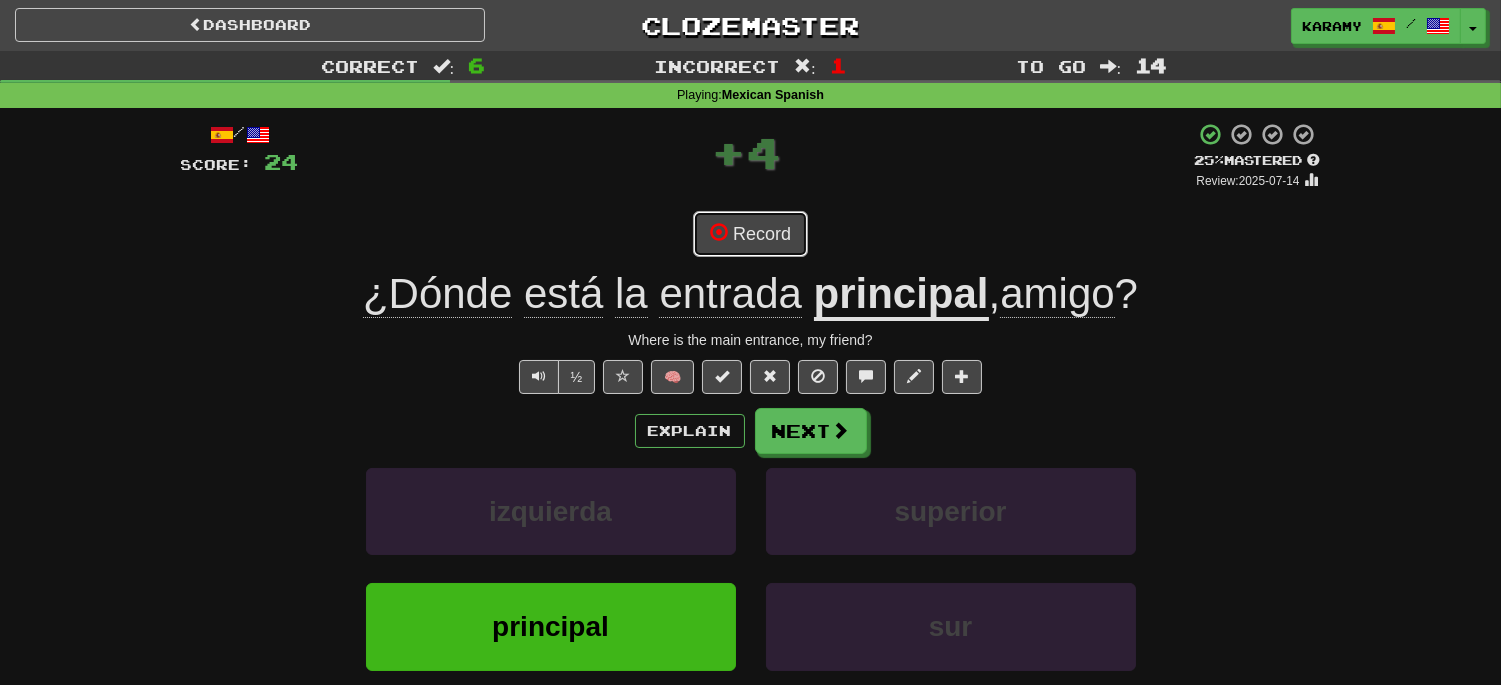 click on "Record" at bounding box center [750, 234] 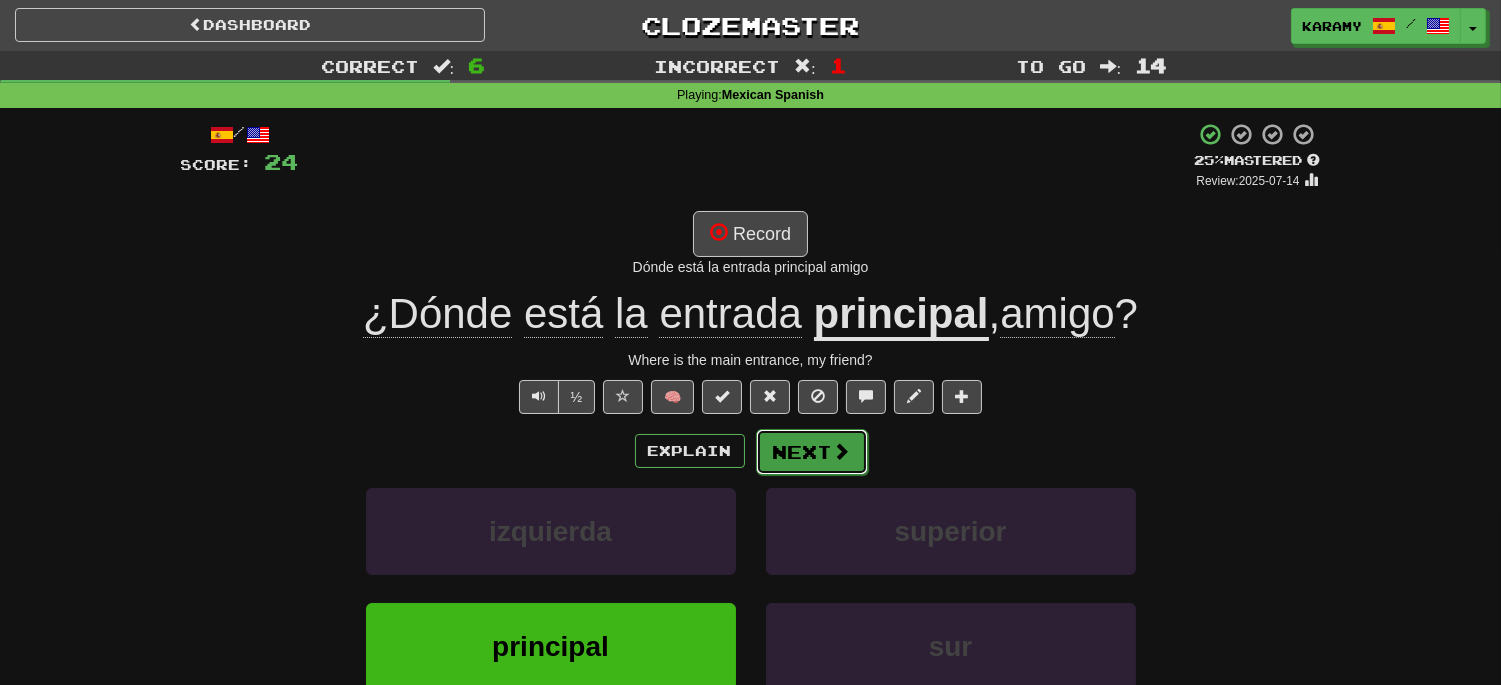 click at bounding box center [842, 451] 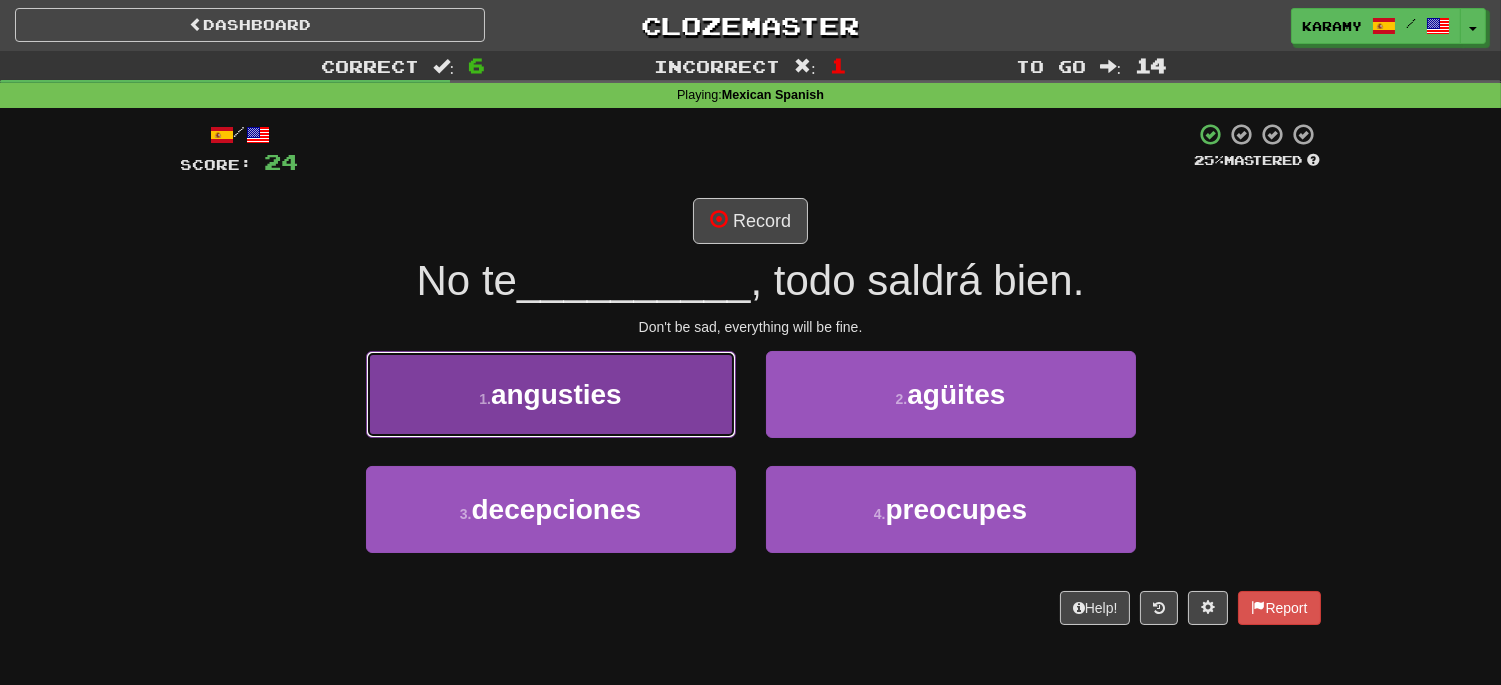 click on "1 .  angusties" at bounding box center [551, 394] 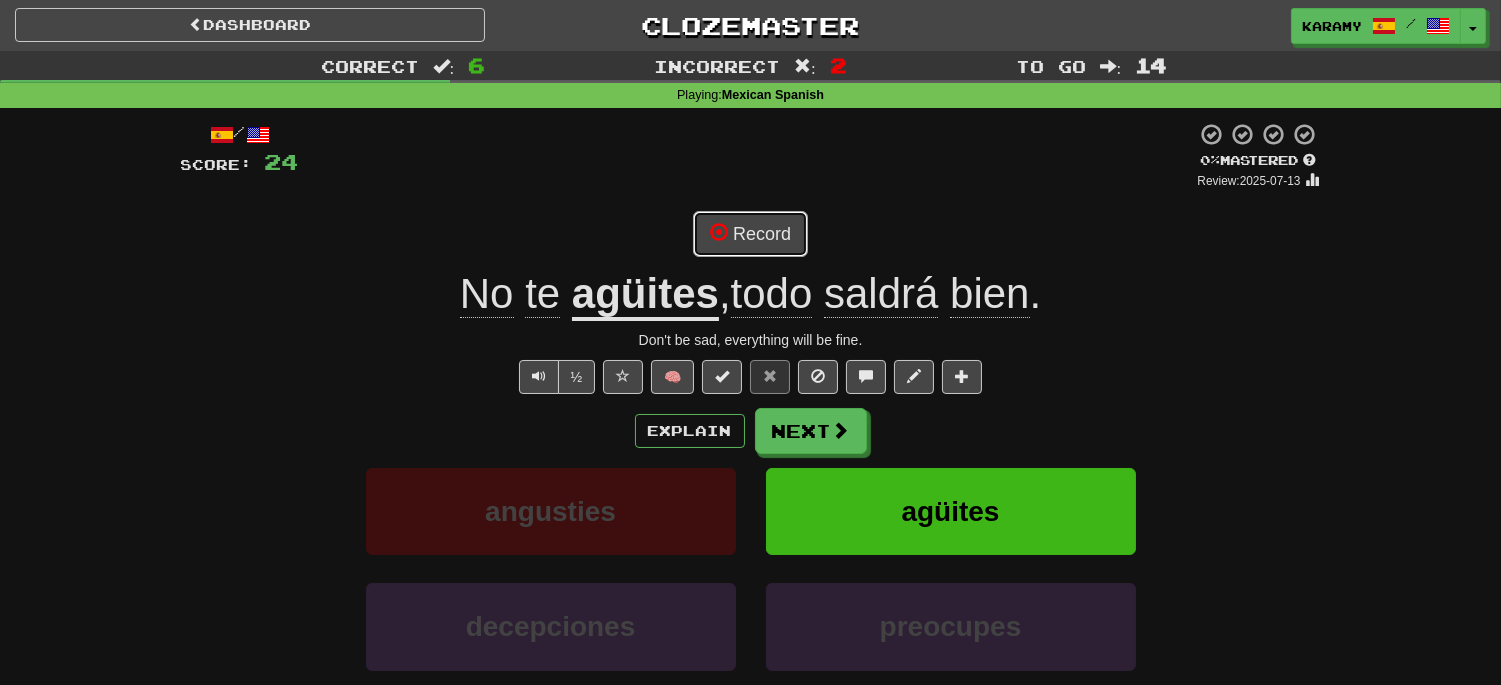 click on "Record" at bounding box center (750, 234) 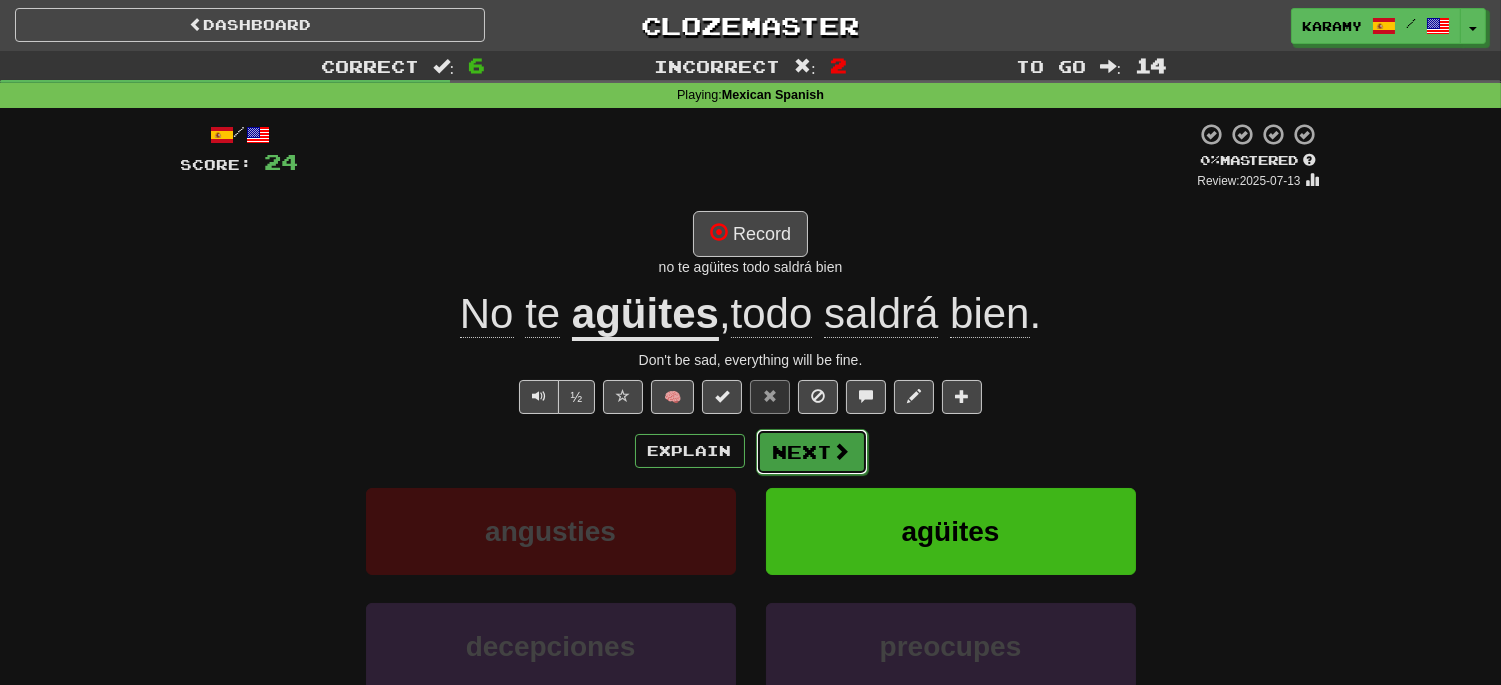 click on "Next" at bounding box center (812, 452) 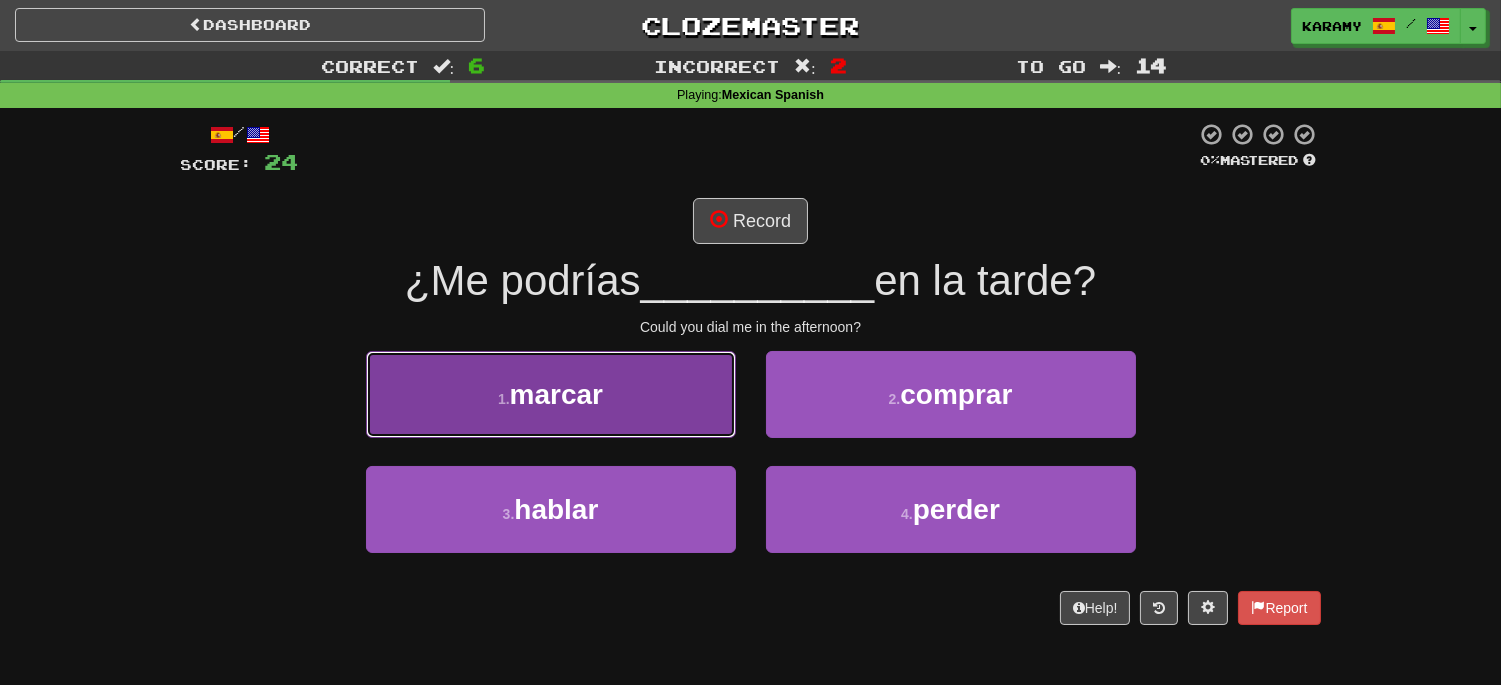 click on "1 .  marcar" at bounding box center (551, 394) 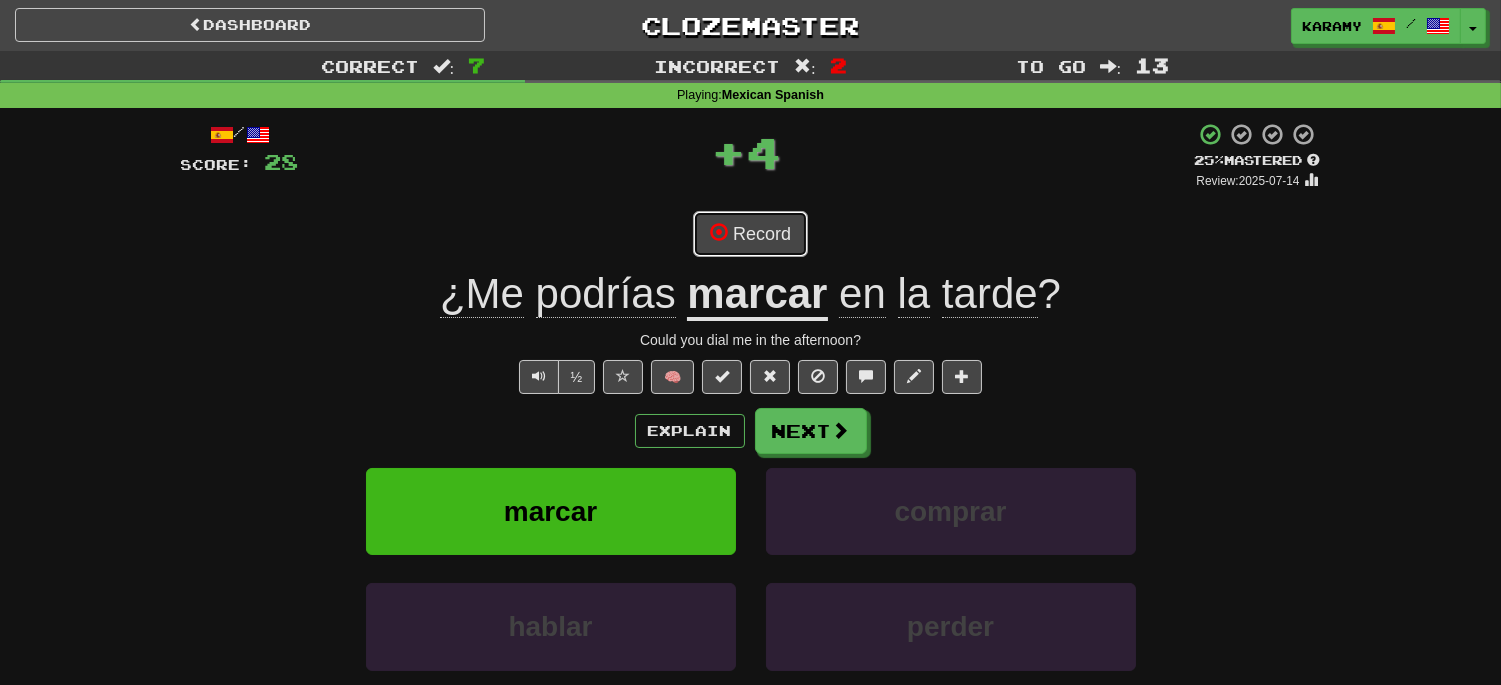 click on "Record" at bounding box center [750, 234] 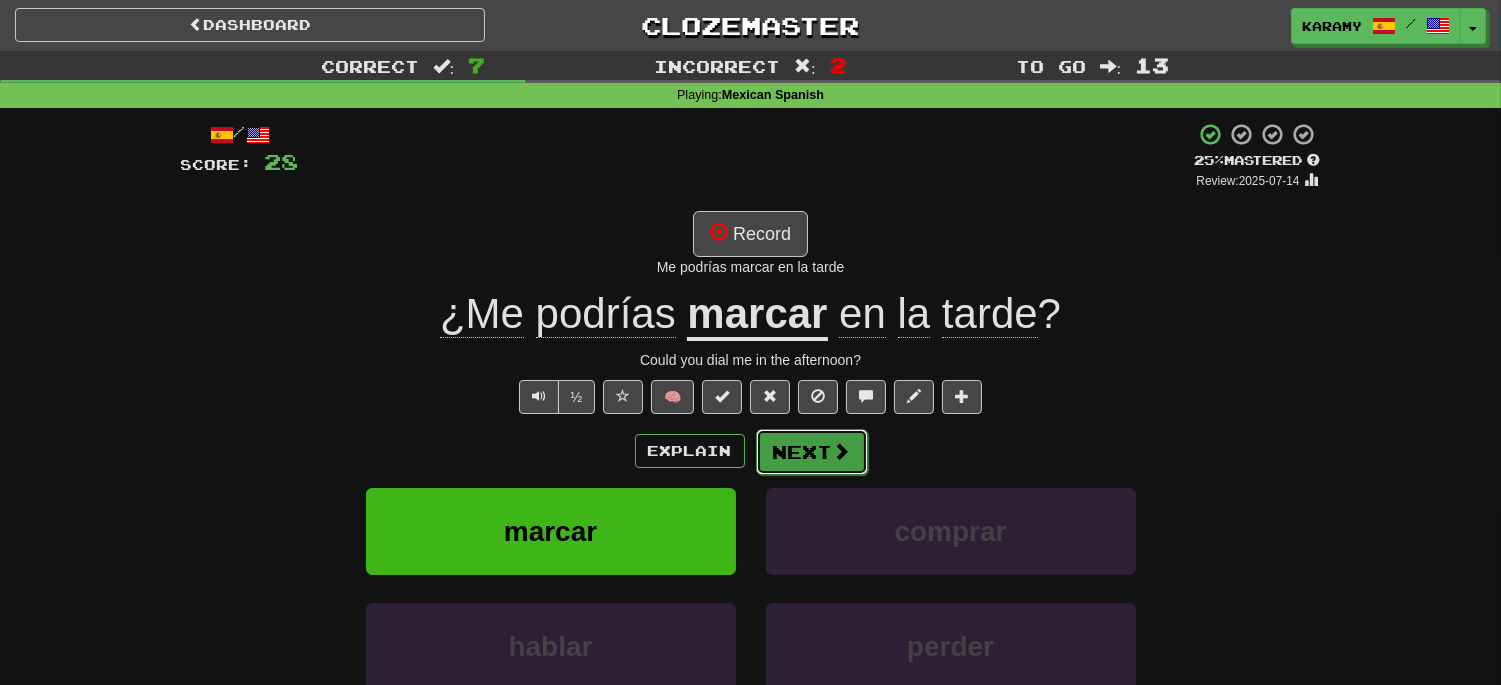 click on "Next" at bounding box center [812, 452] 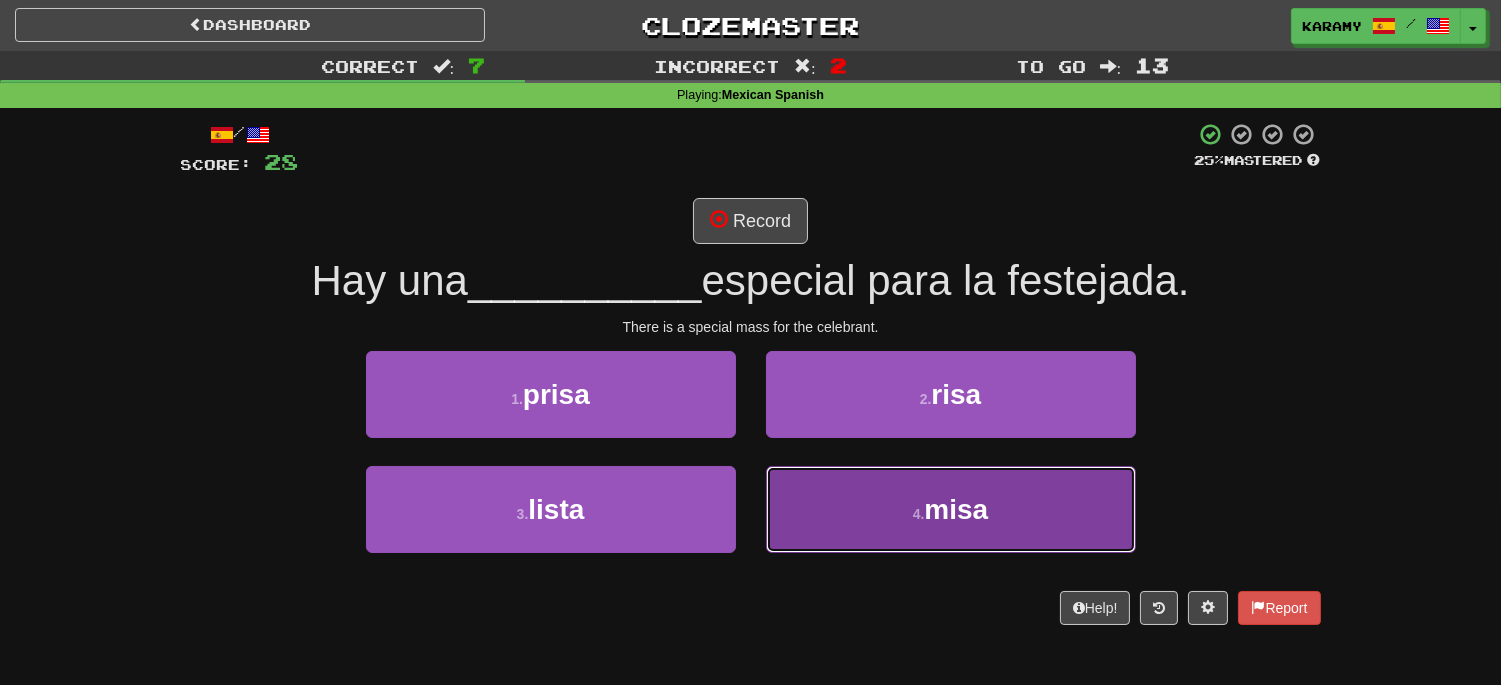 click on "4 .  misa" at bounding box center [951, 509] 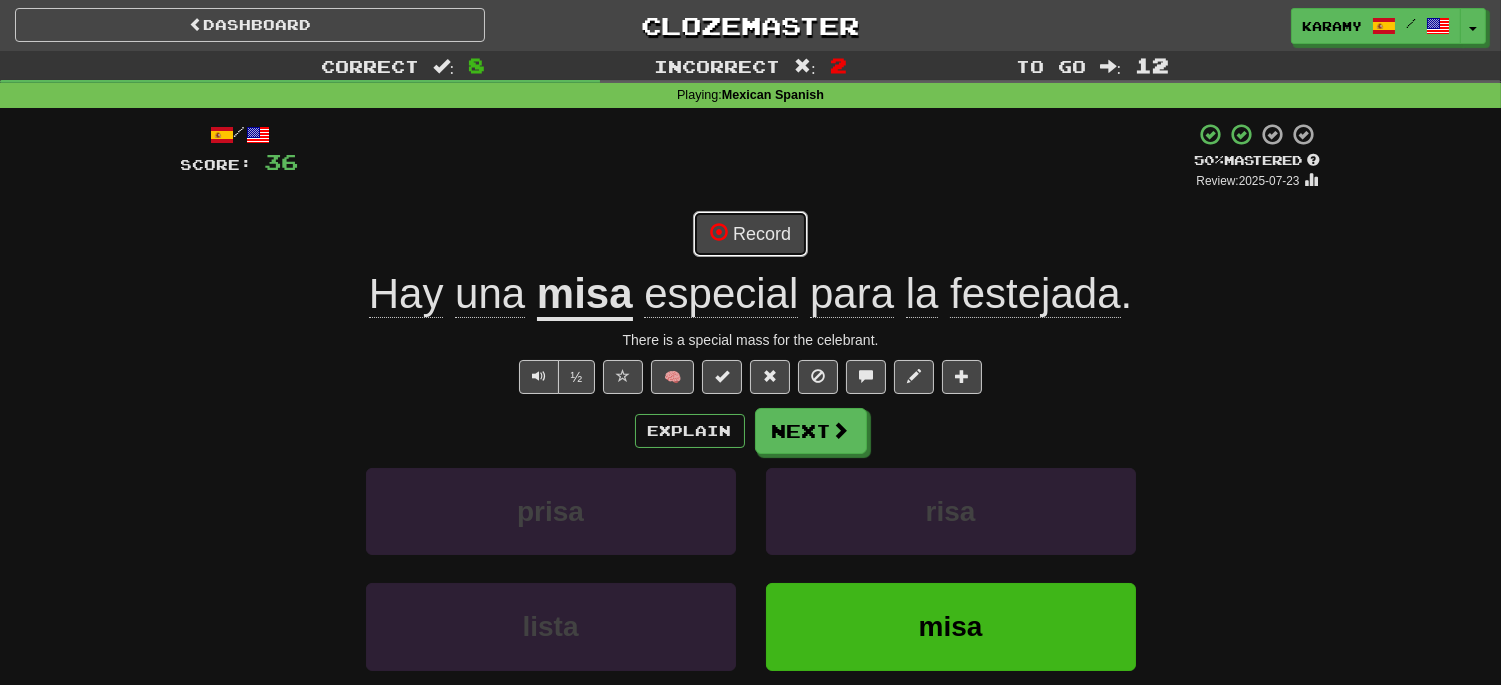 click on "Record" at bounding box center (750, 234) 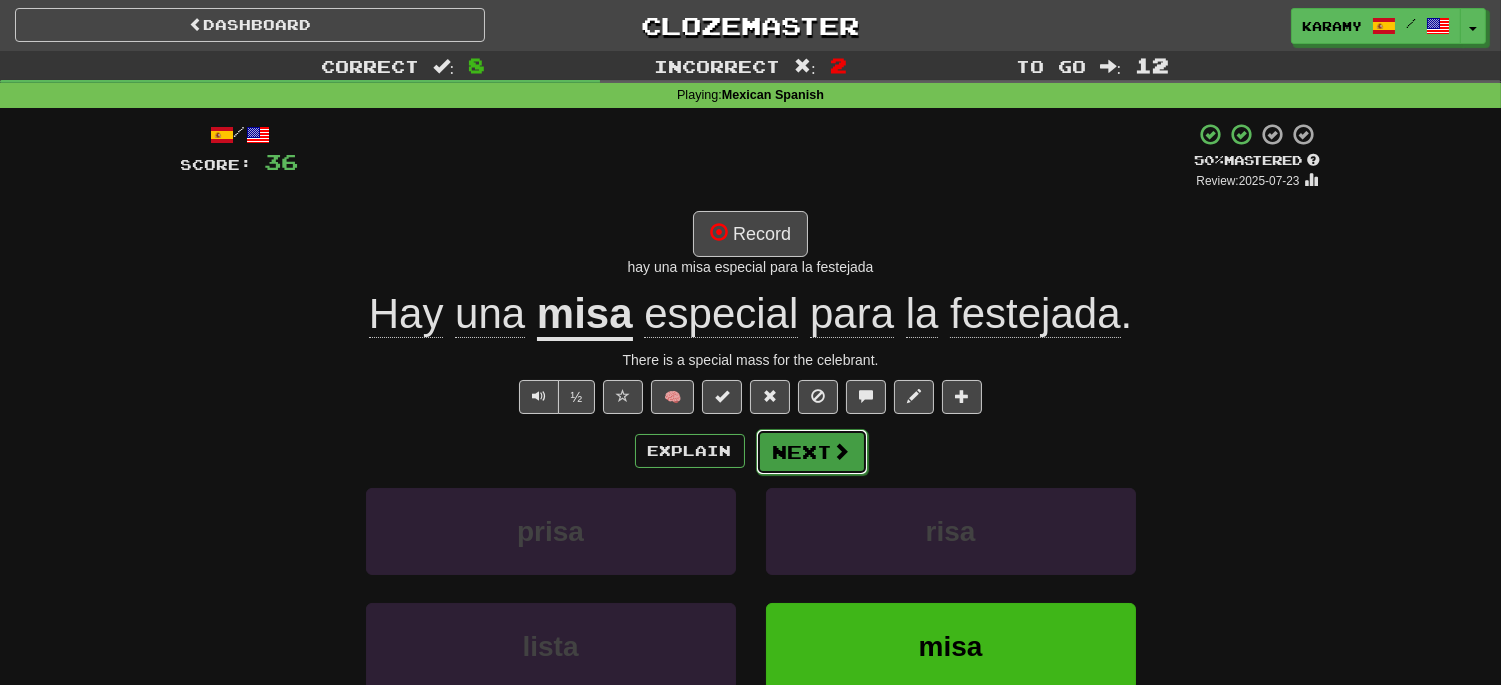 click on "Next" at bounding box center (812, 452) 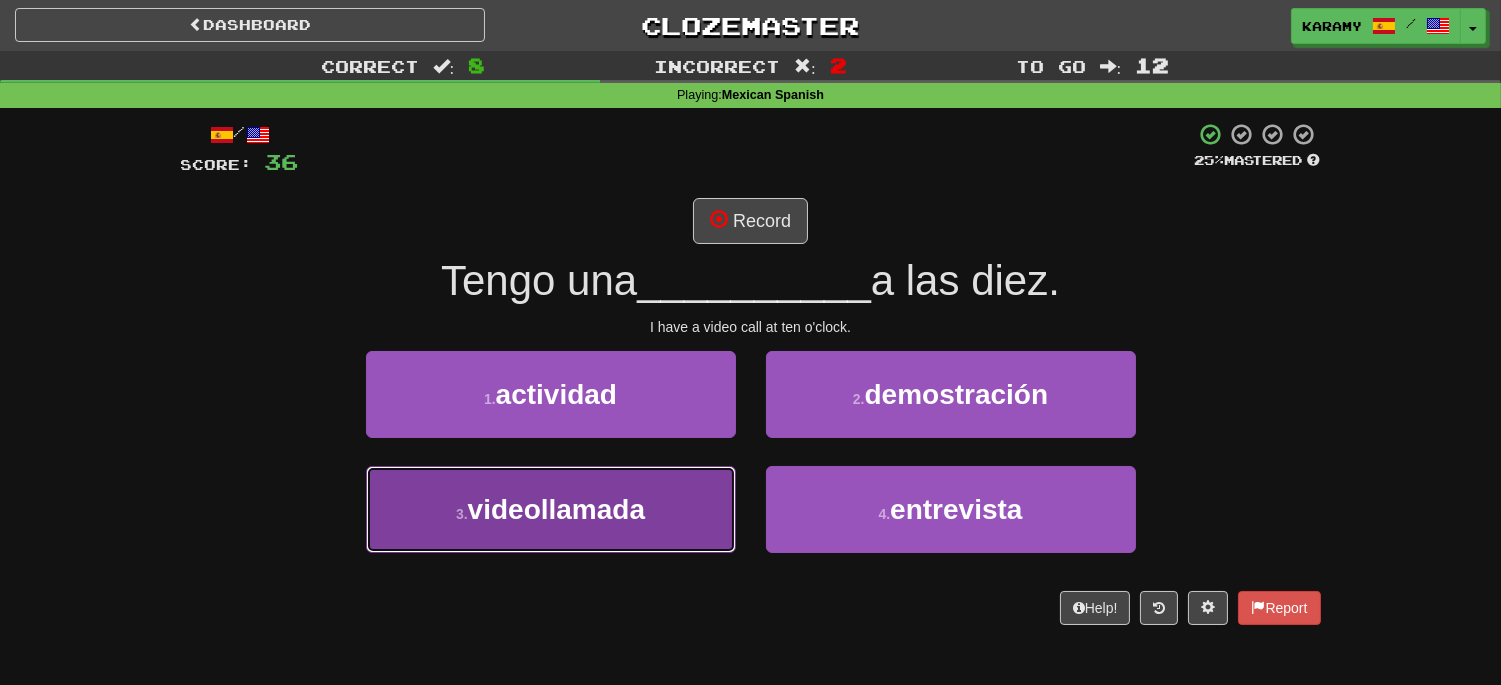 click on "3 .  videollamada" at bounding box center (551, 509) 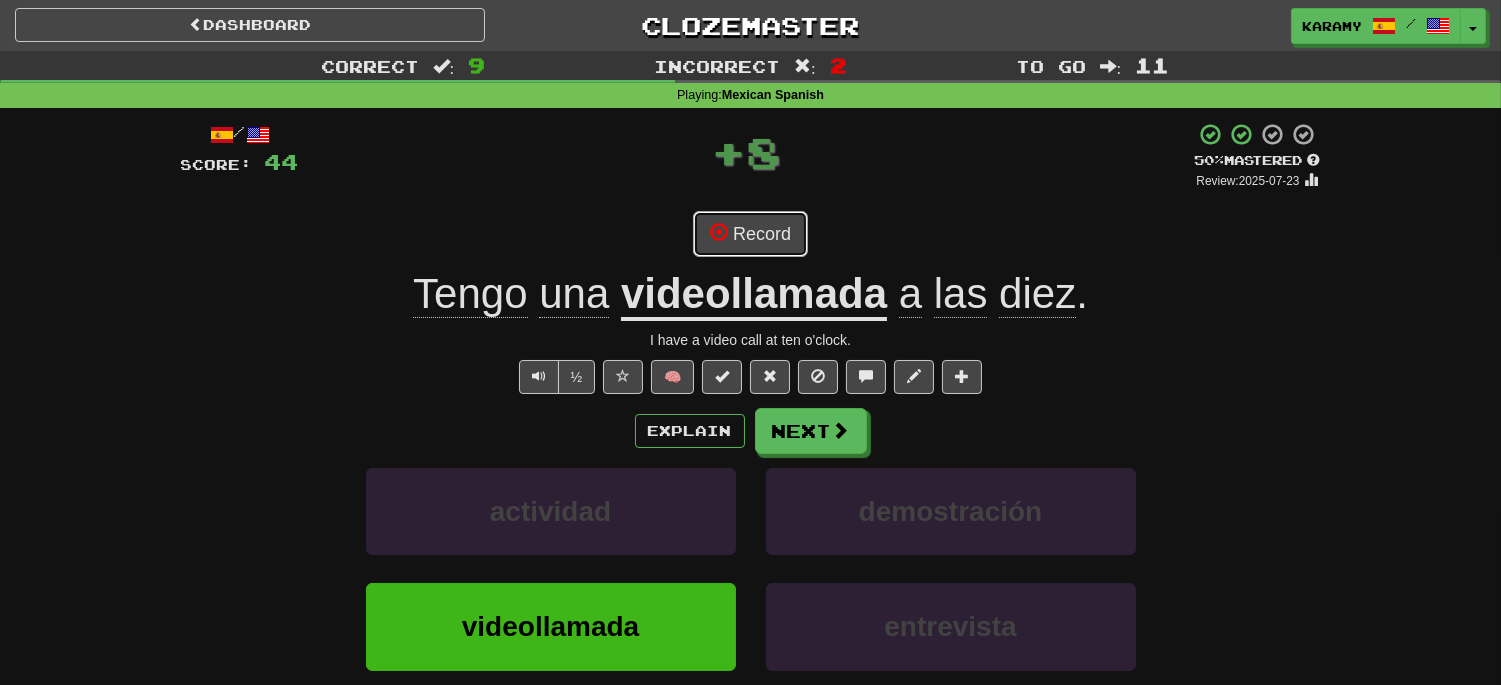 click on "Record" at bounding box center [750, 234] 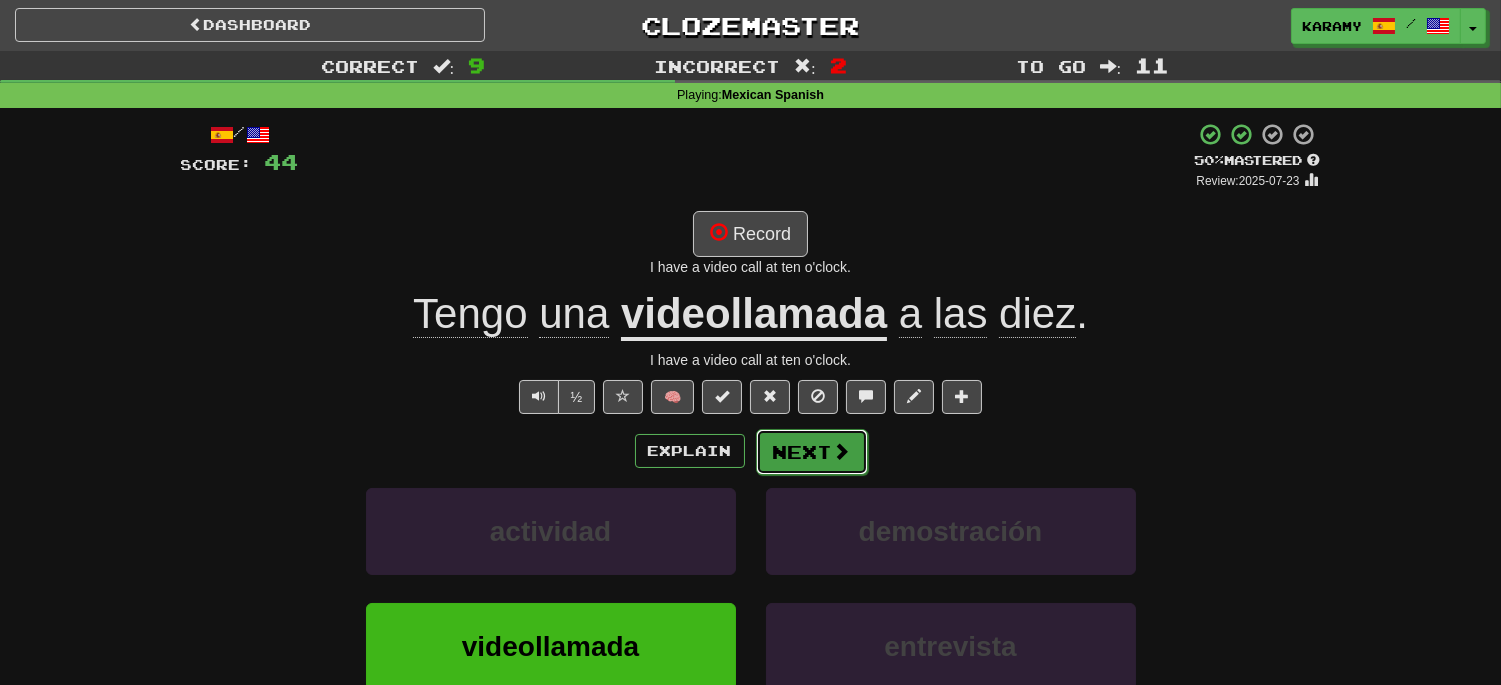 click on "Next" at bounding box center [812, 452] 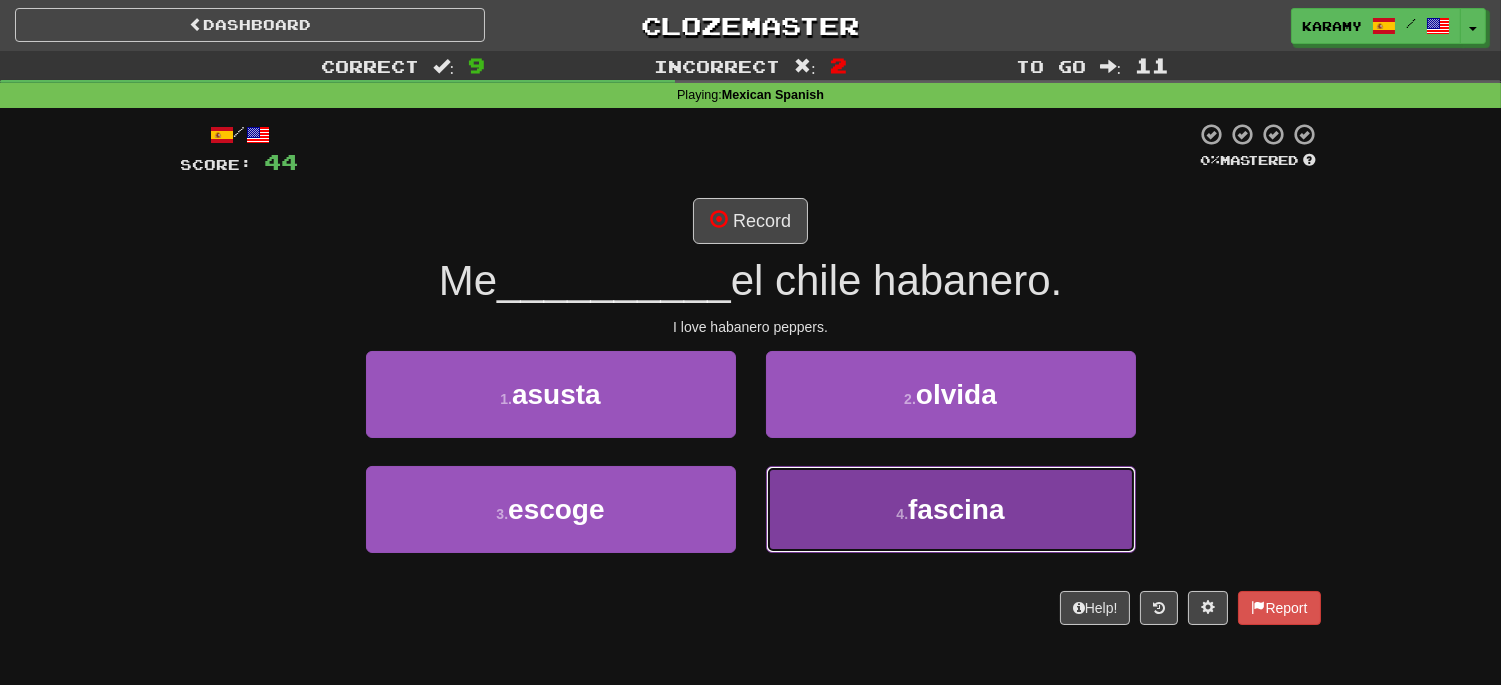 click on "4 .  fascina" at bounding box center (951, 509) 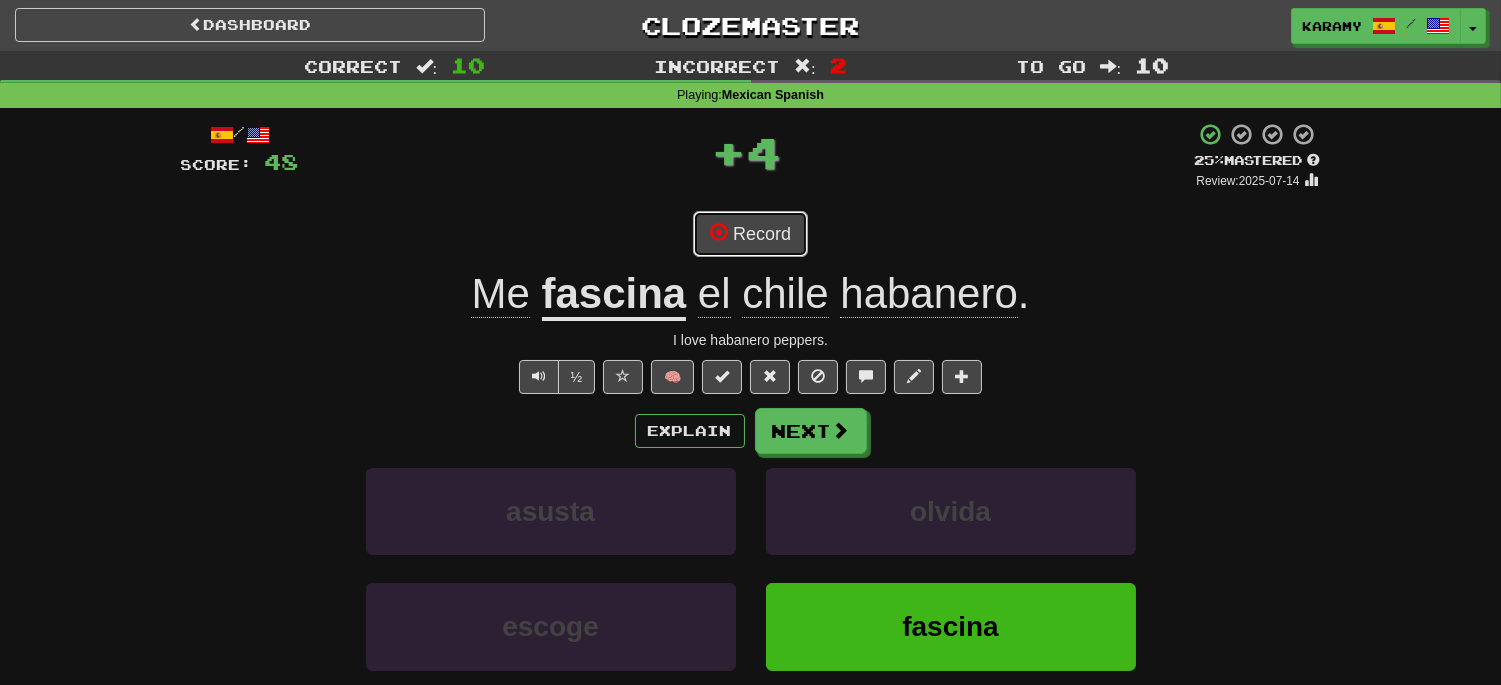click on "Record" at bounding box center (750, 234) 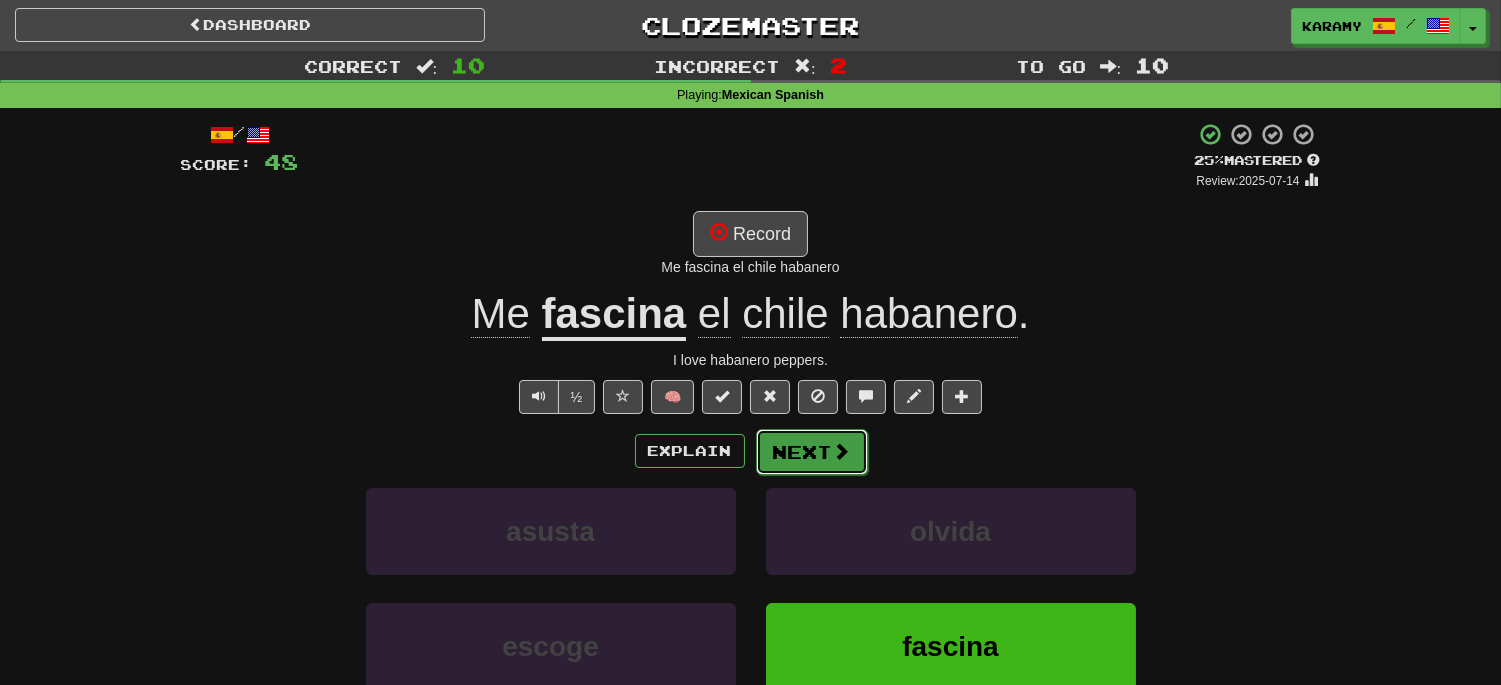 click on "Next" at bounding box center (812, 452) 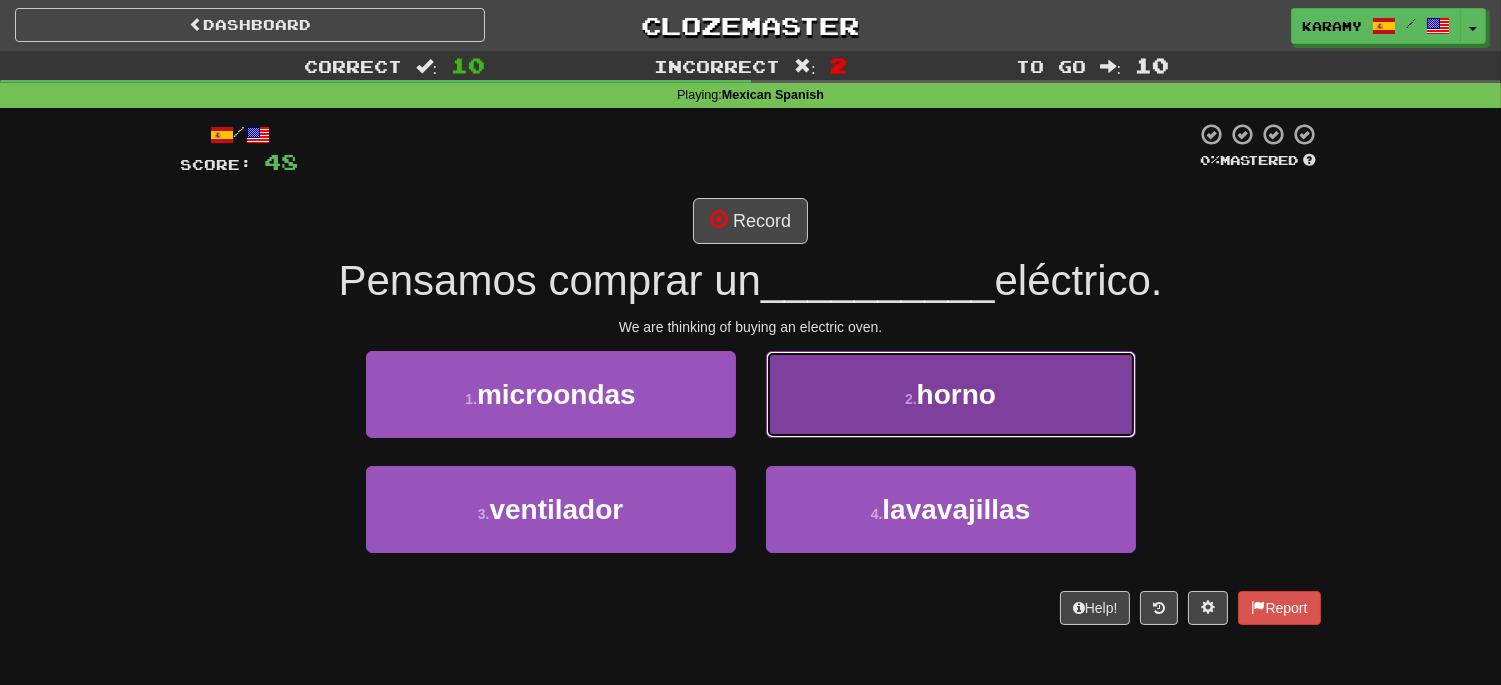 click on "horno" at bounding box center [956, 394] 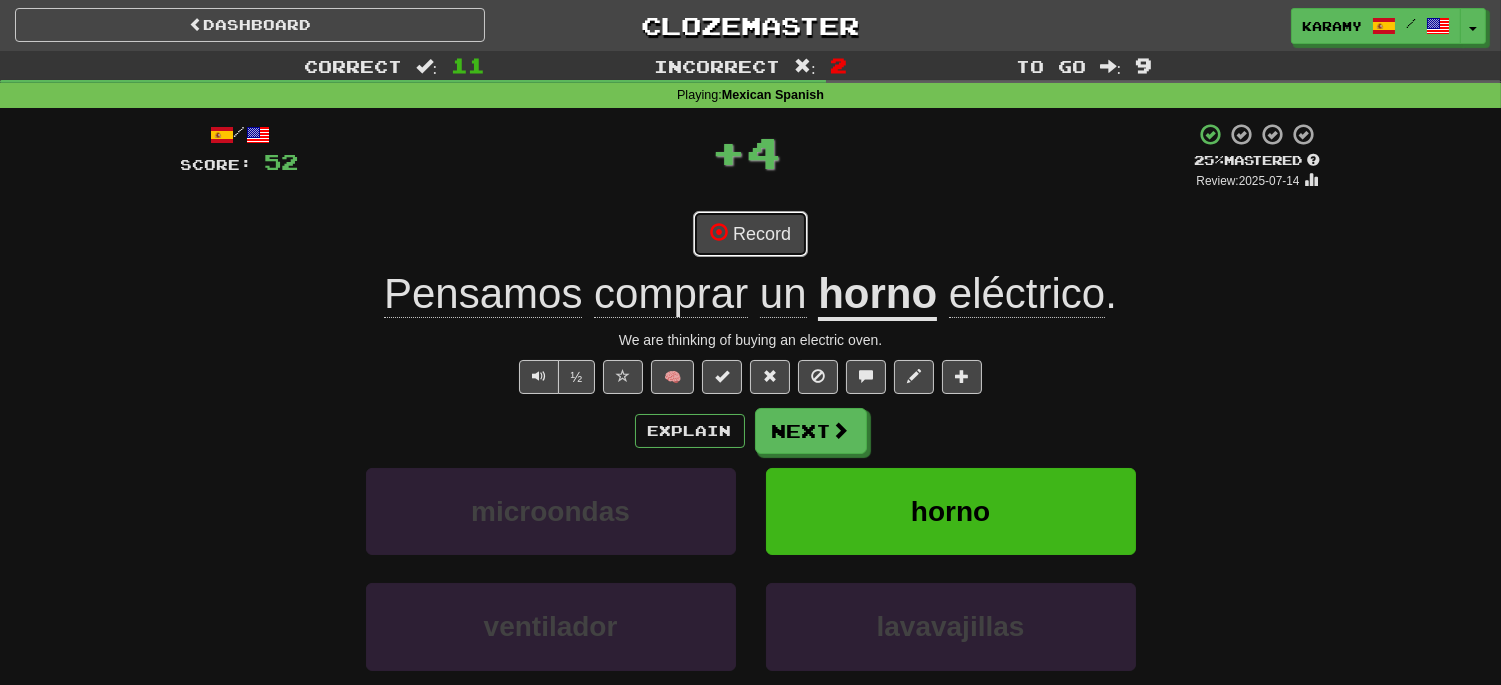 click on "Record" at bounding box center [750, 234] 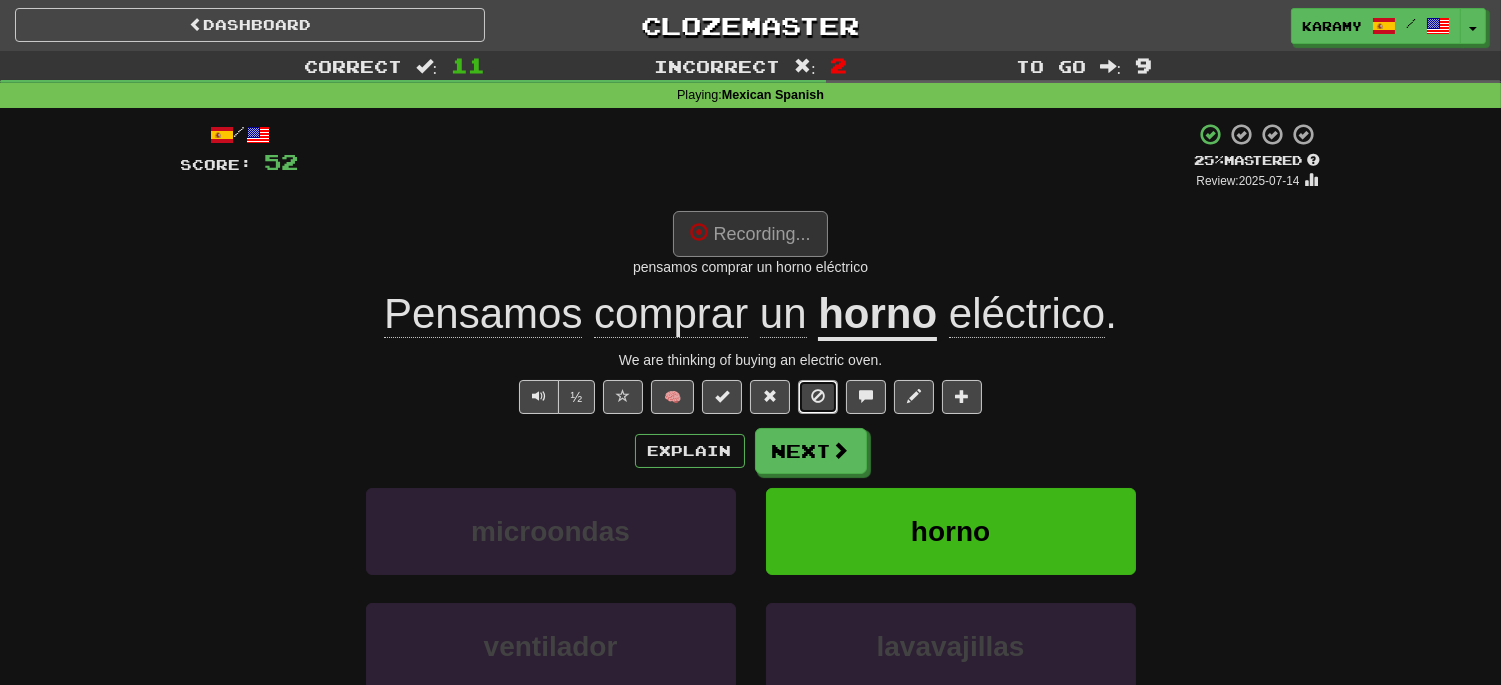 click at bounding box center [818, 396] 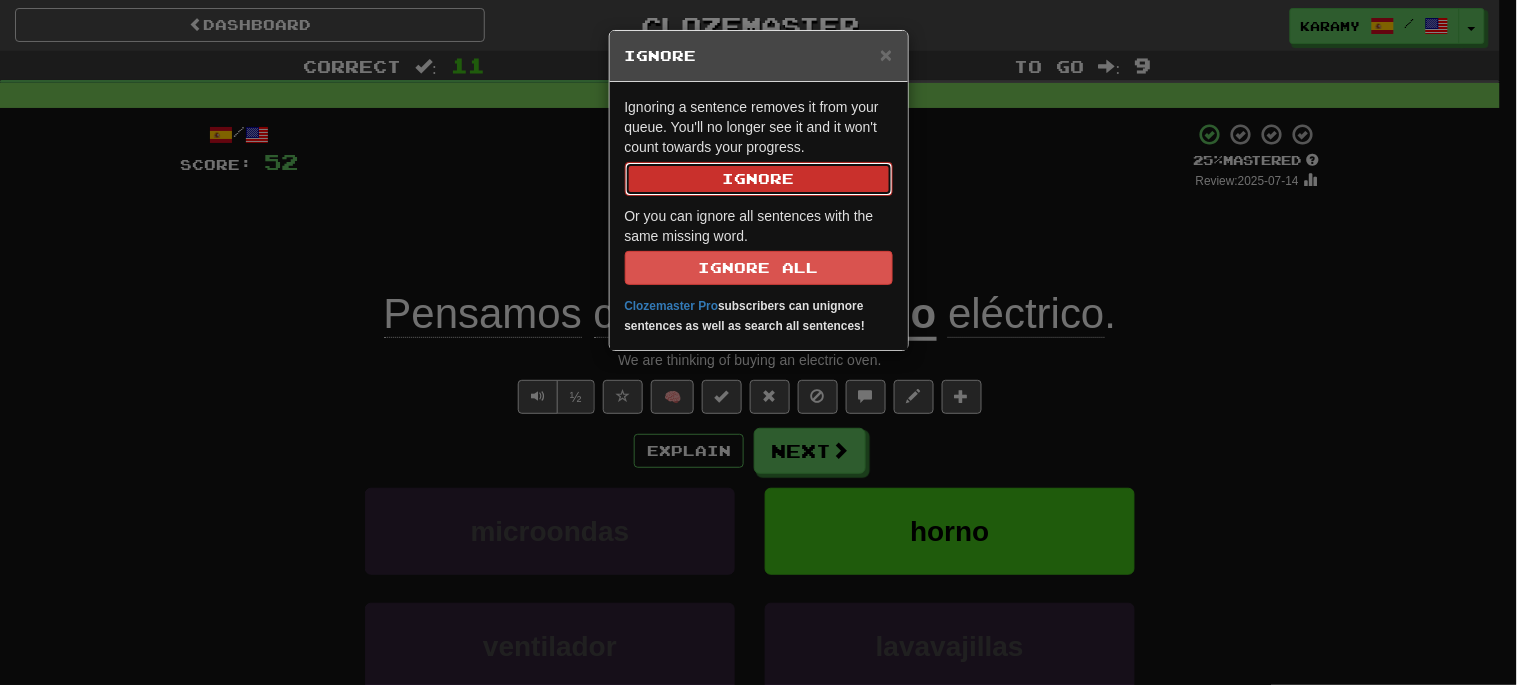 click on "Ignore" at bounding box center (759, 179) 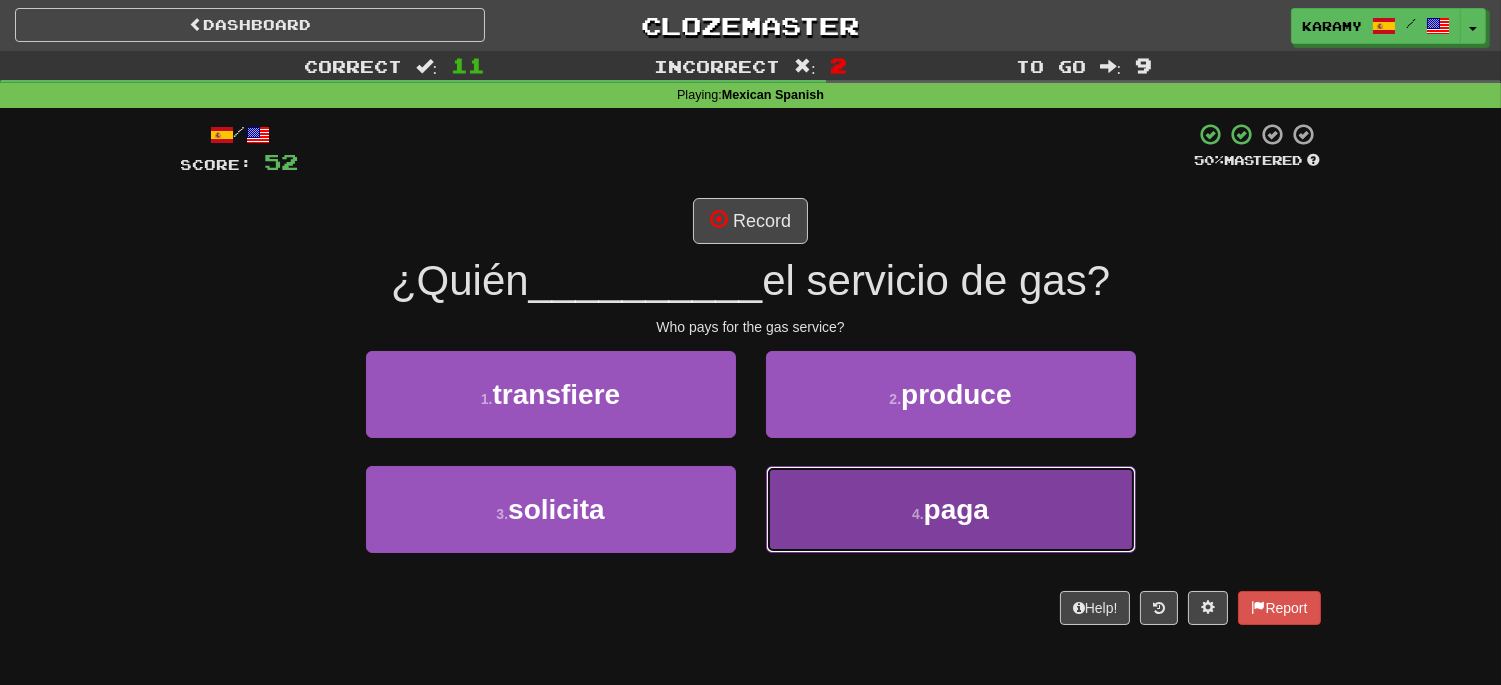 click on "4 .  paga" at bounding box center [951, 509] 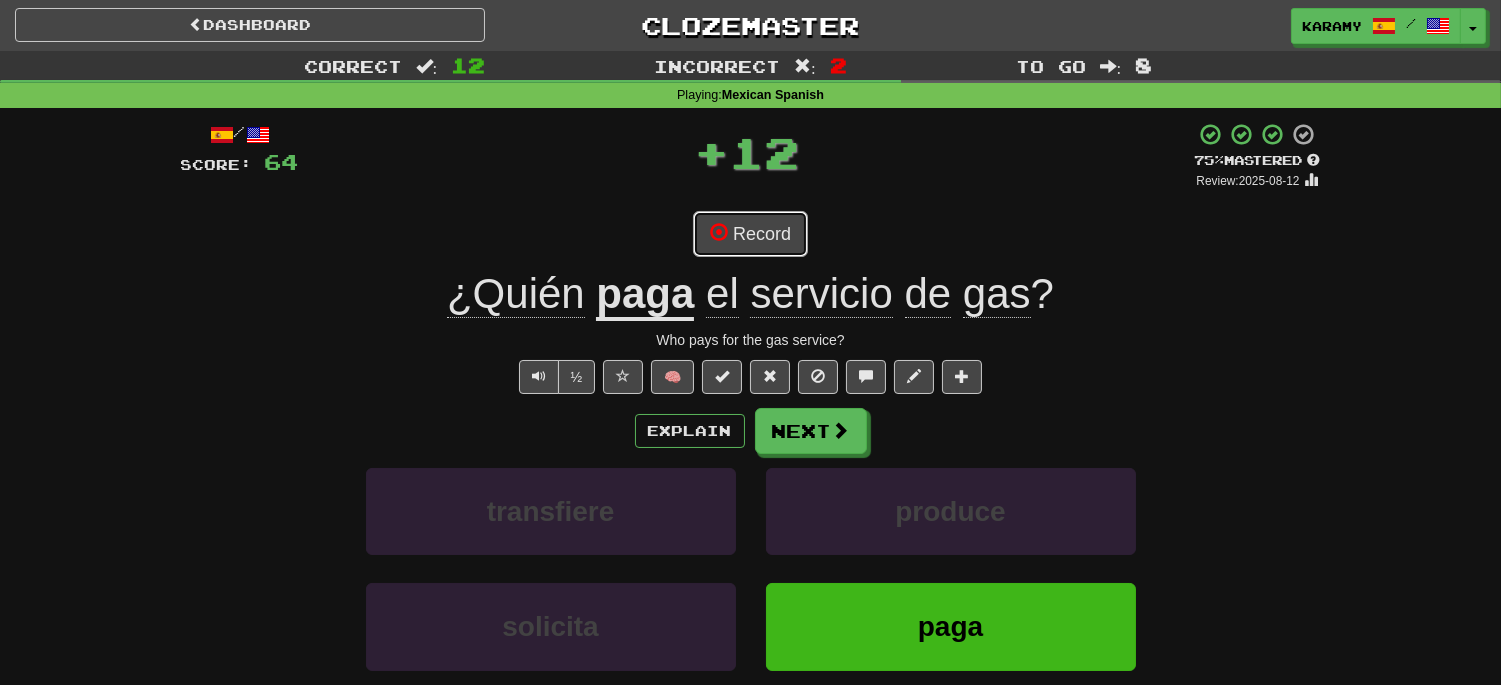click on "Record" at bounding box center (750, 234) 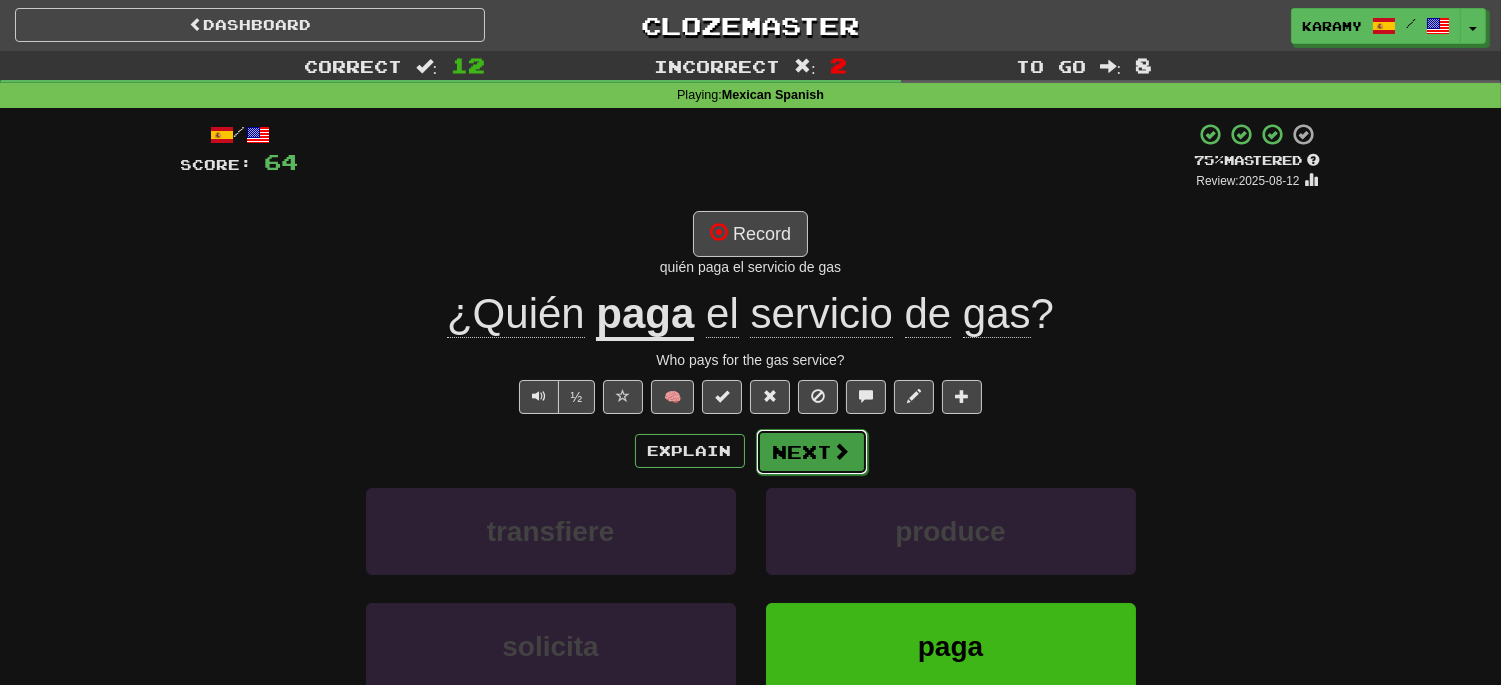 click on "Next" at bounding box center [812, 452] 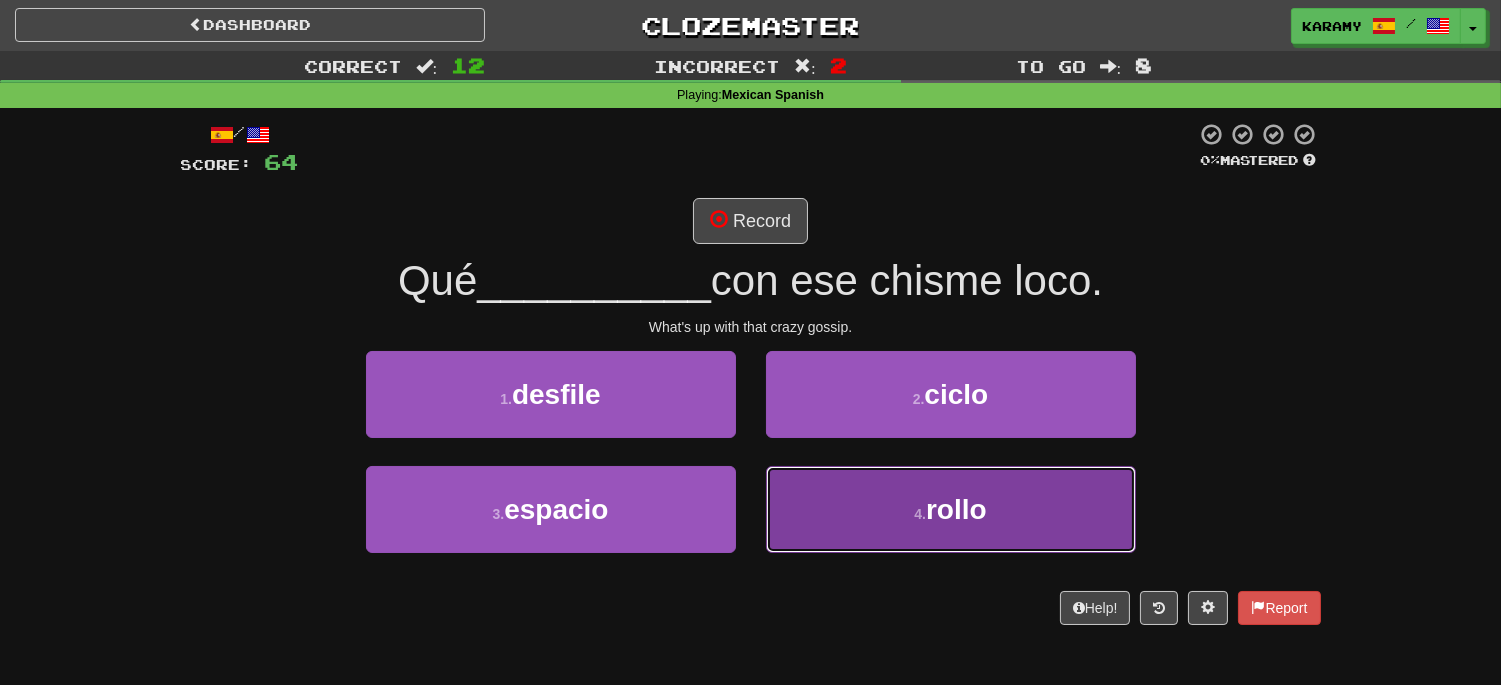 click on "rollo" at bounding box center (956, 509) 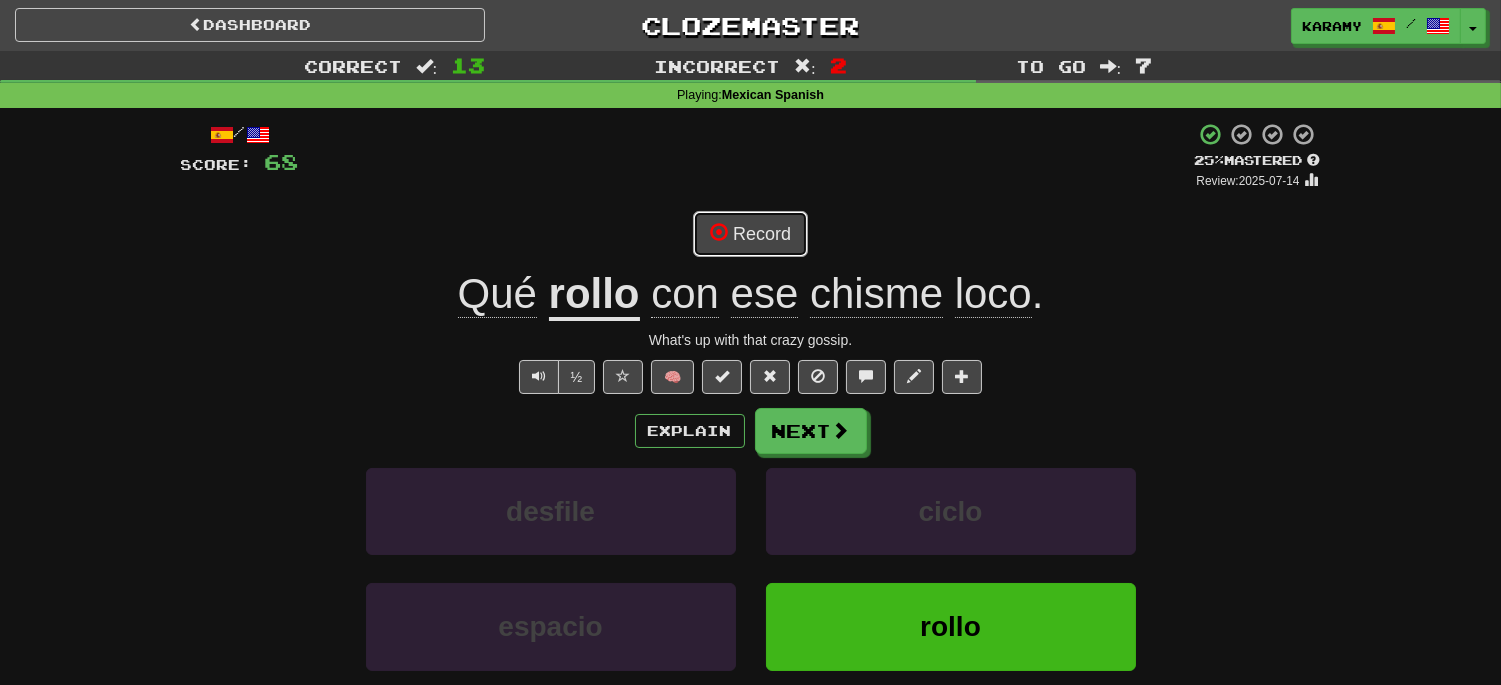 click on "Record" at bounding box center [750, 234] 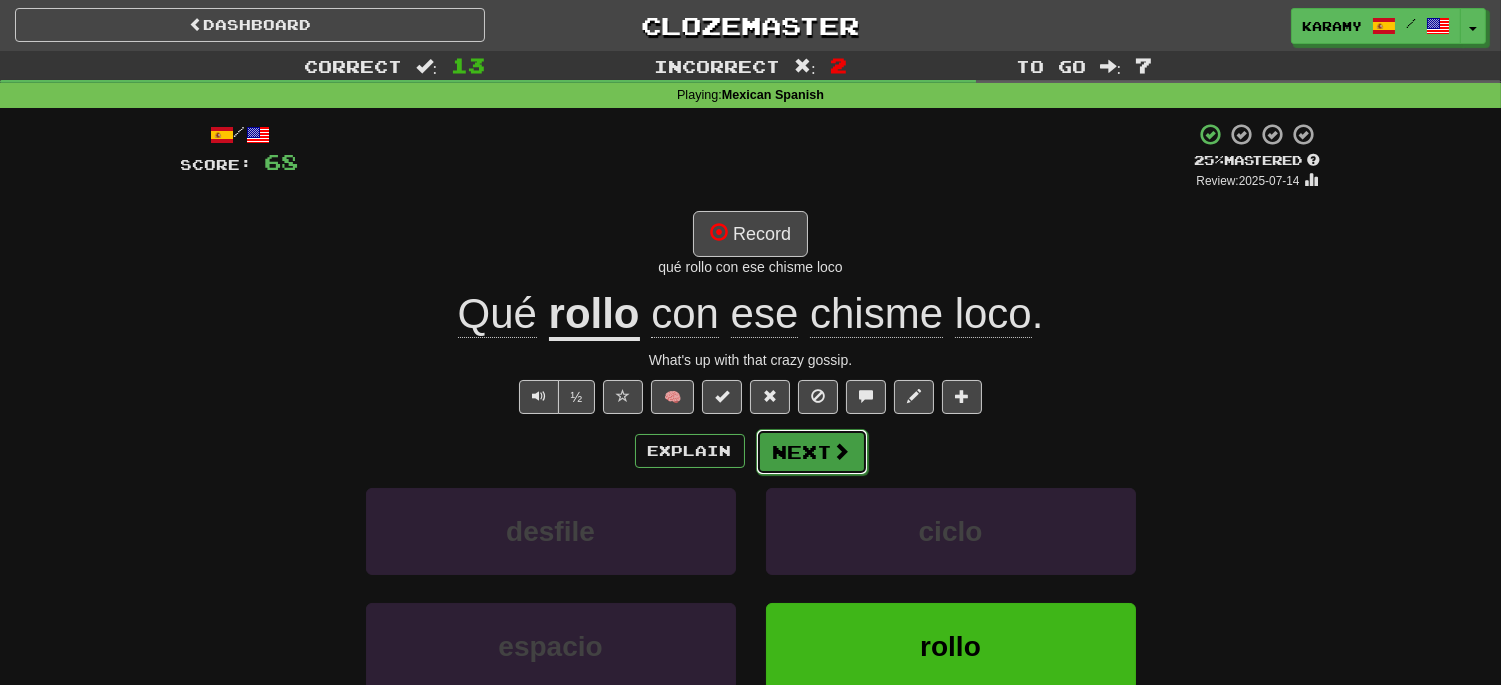 click on "Next" at bounding box center (812, 452) 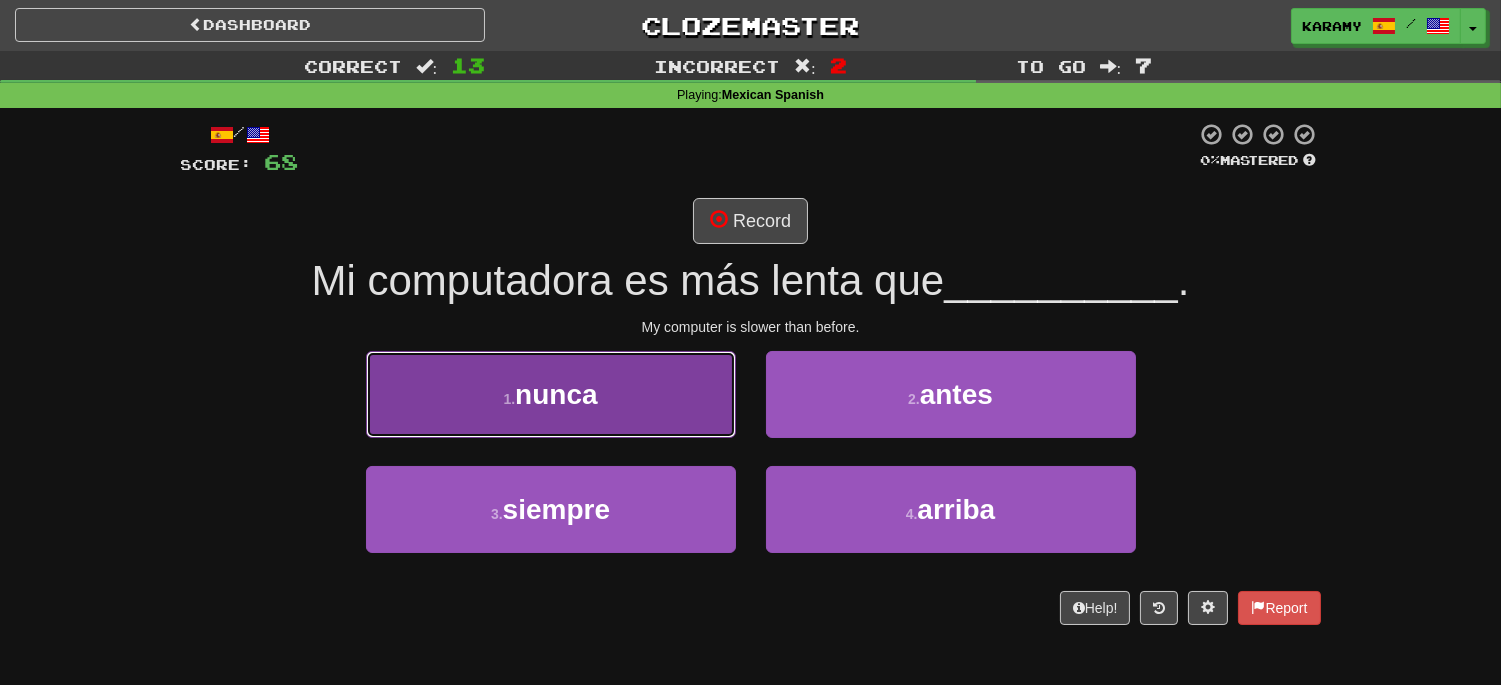 click on "1 .  nunca" at bounding box center [551, 394] 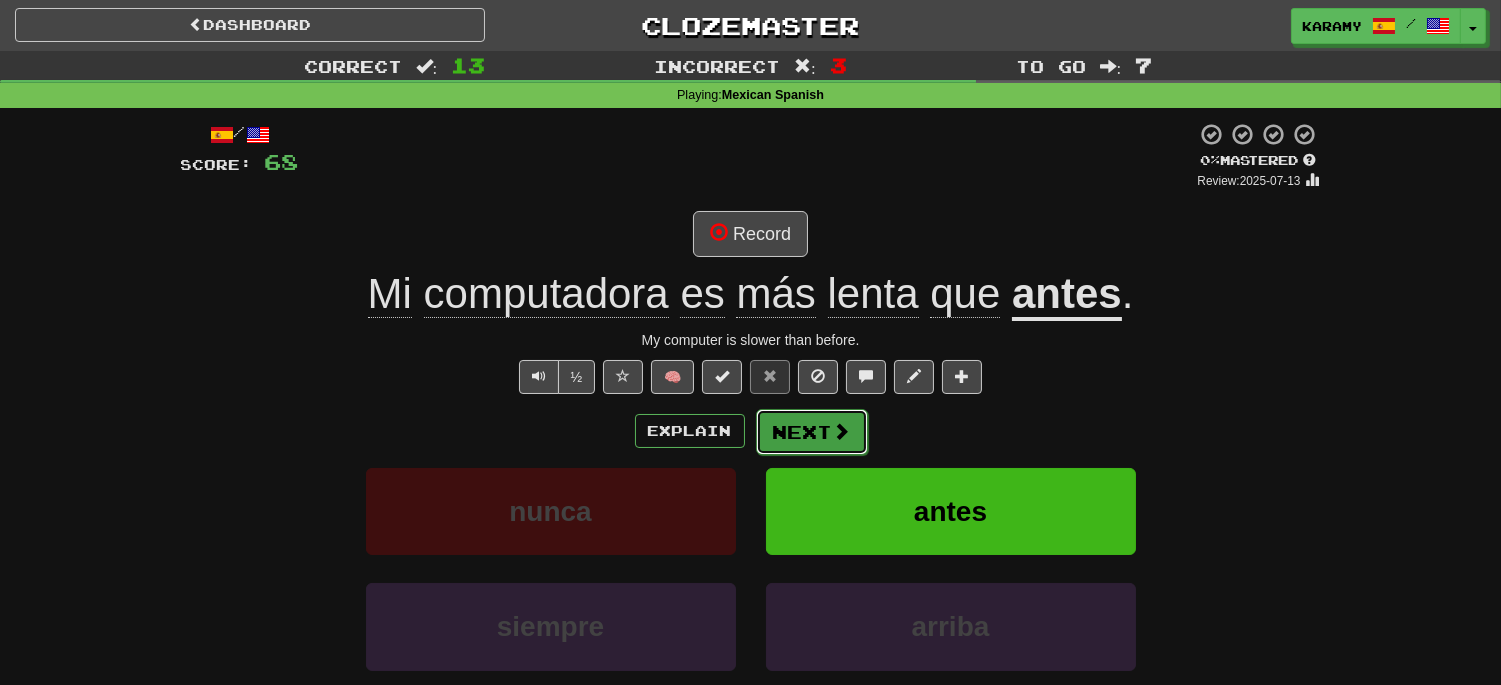 click on "Next" at bounding box center [812, 432] 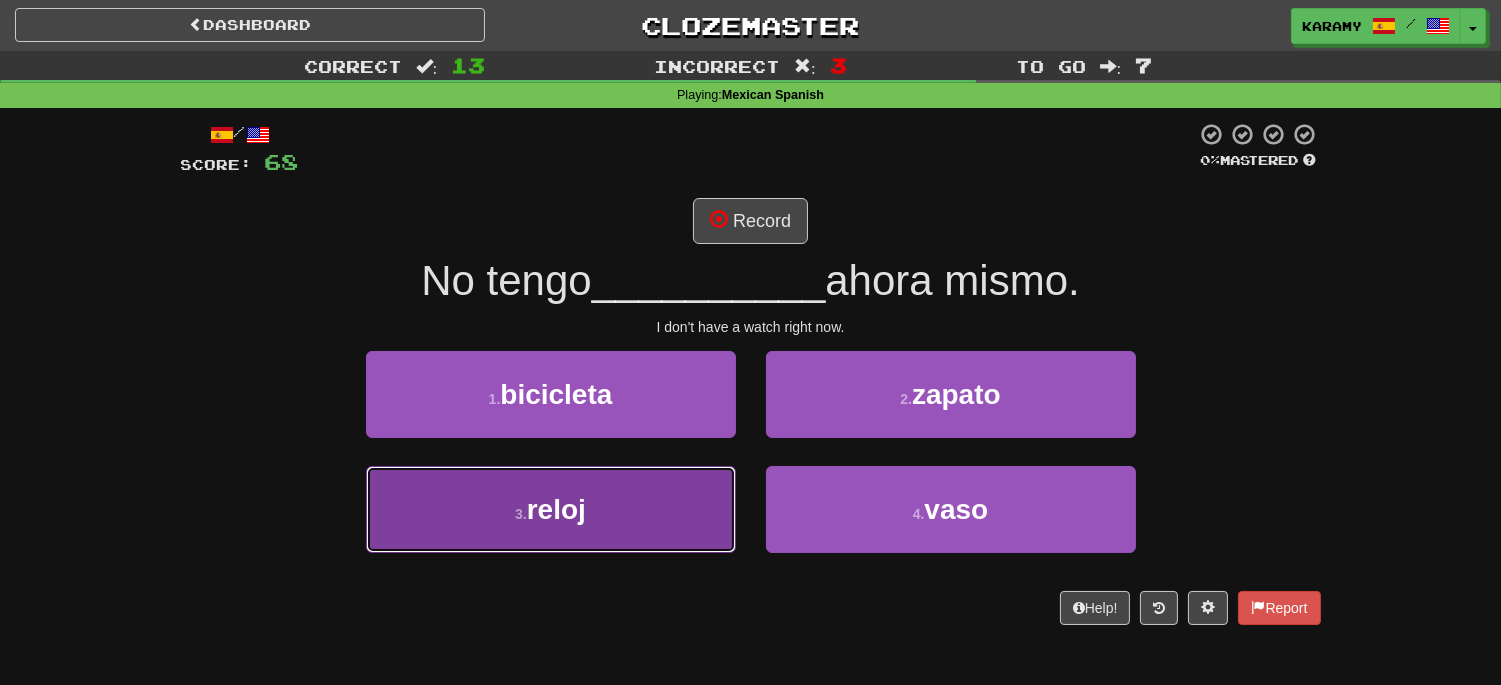 click on "reloj" at bounding box center [556, 509] 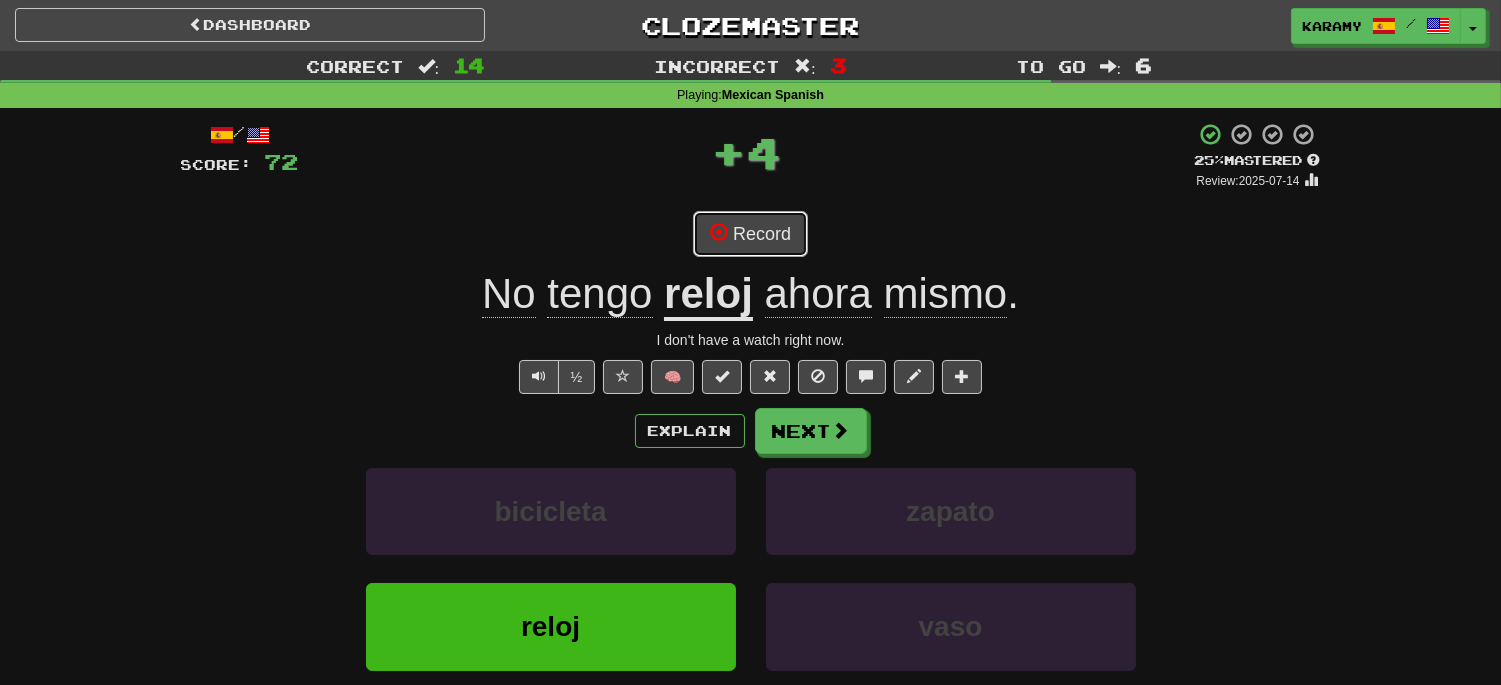 click on "Record" at bounding box center [750, 234] 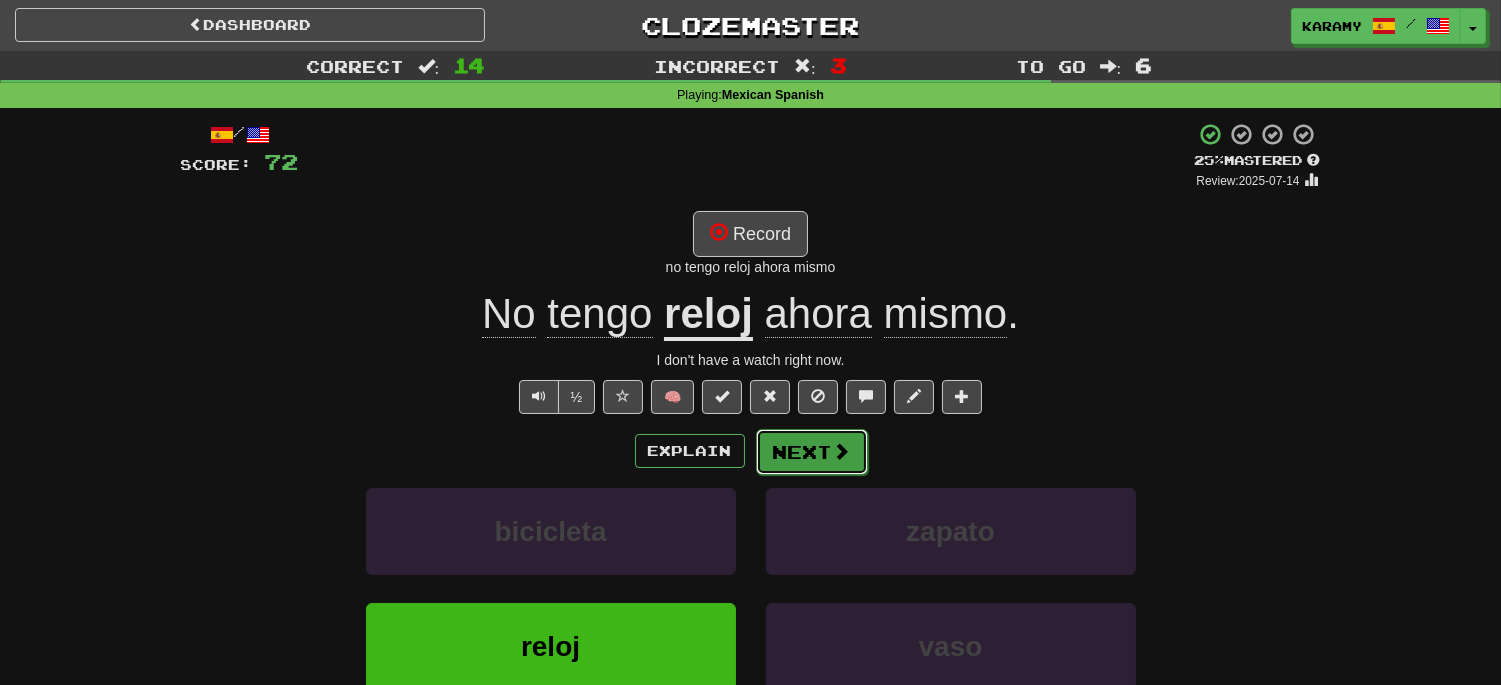 click on "Next" at bounding box center [812, 452] 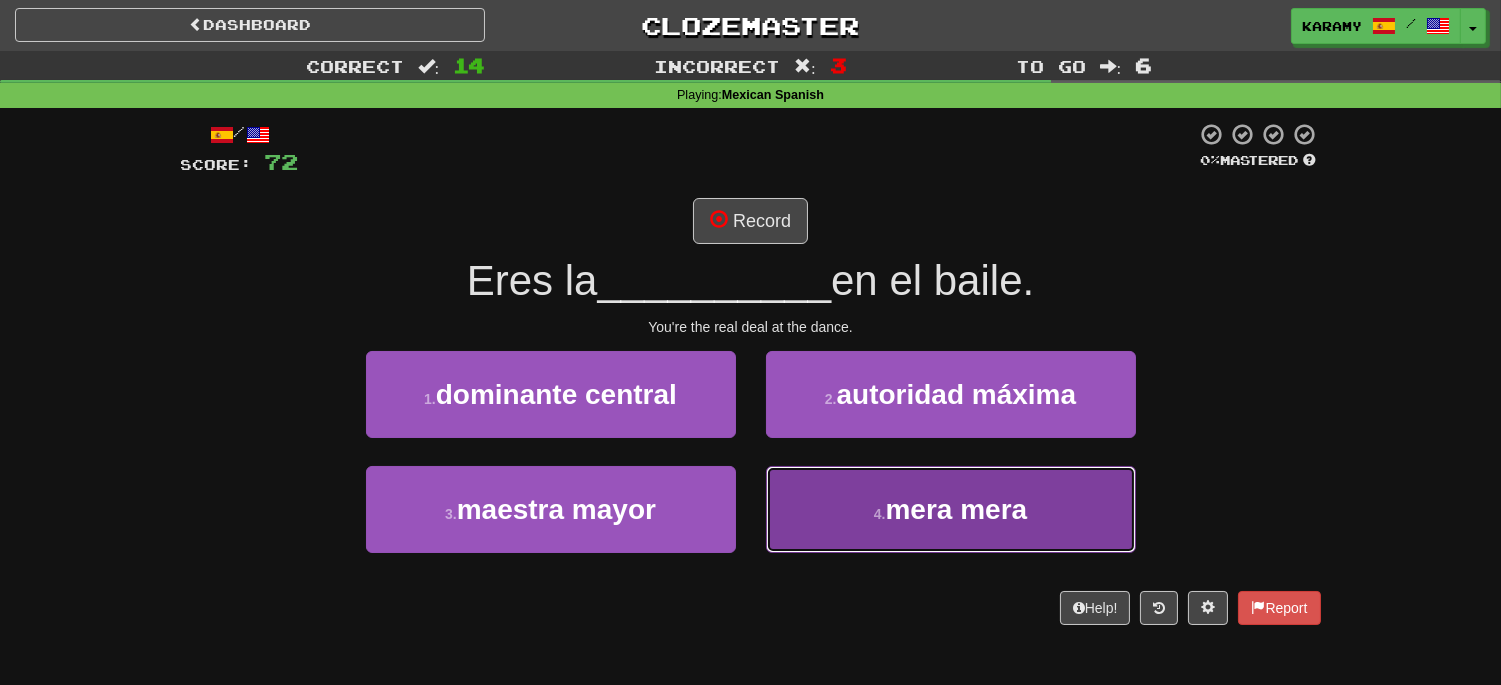 click on "4 .  mera mera" at bounding box center (951, 509) 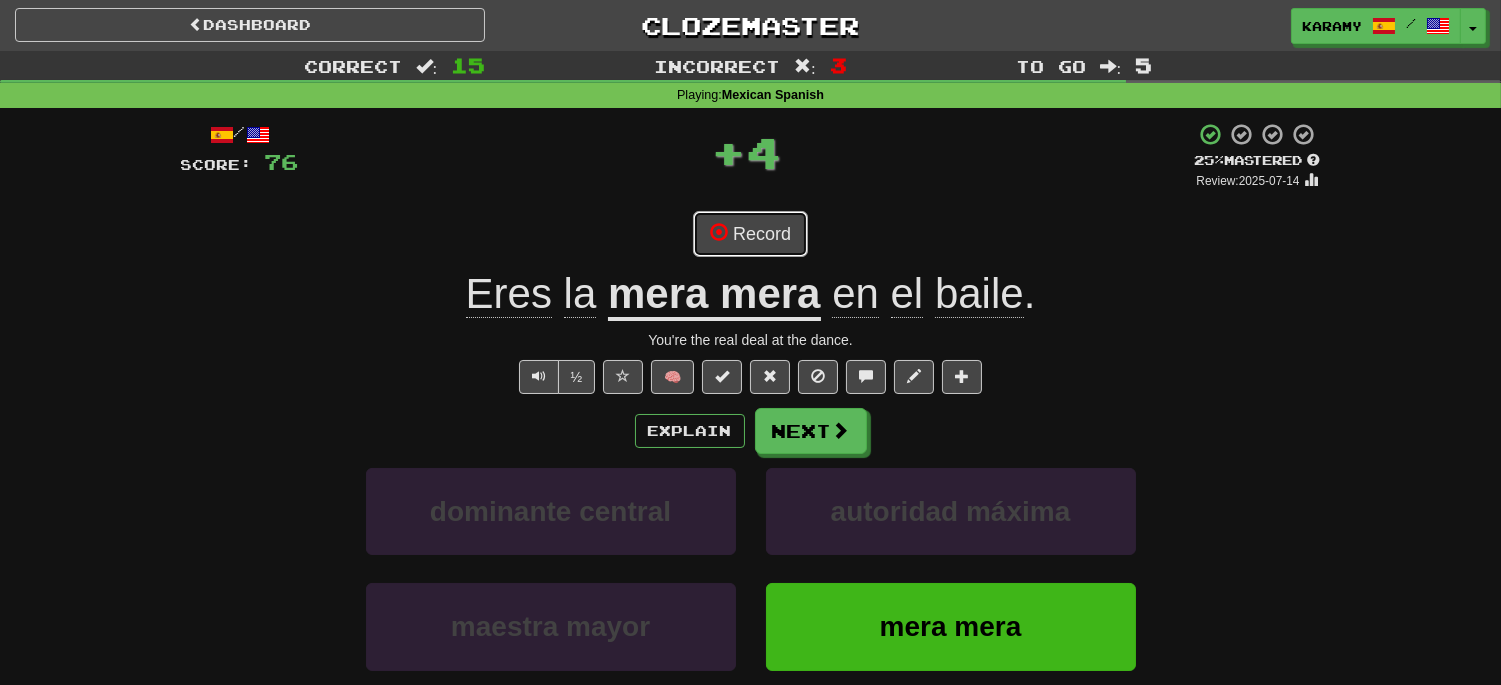 click on "Record" at bounding box center [750, 234] 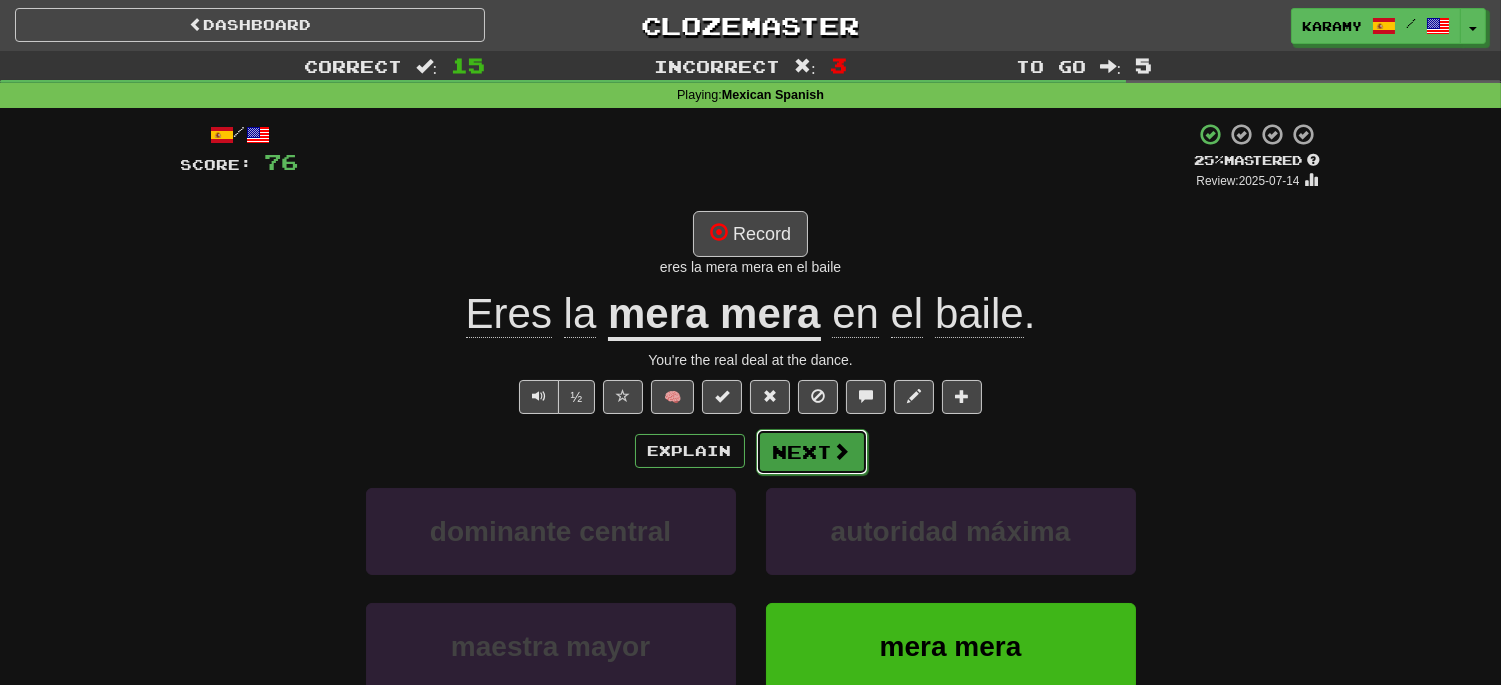 click at bounding box center [842, 451] 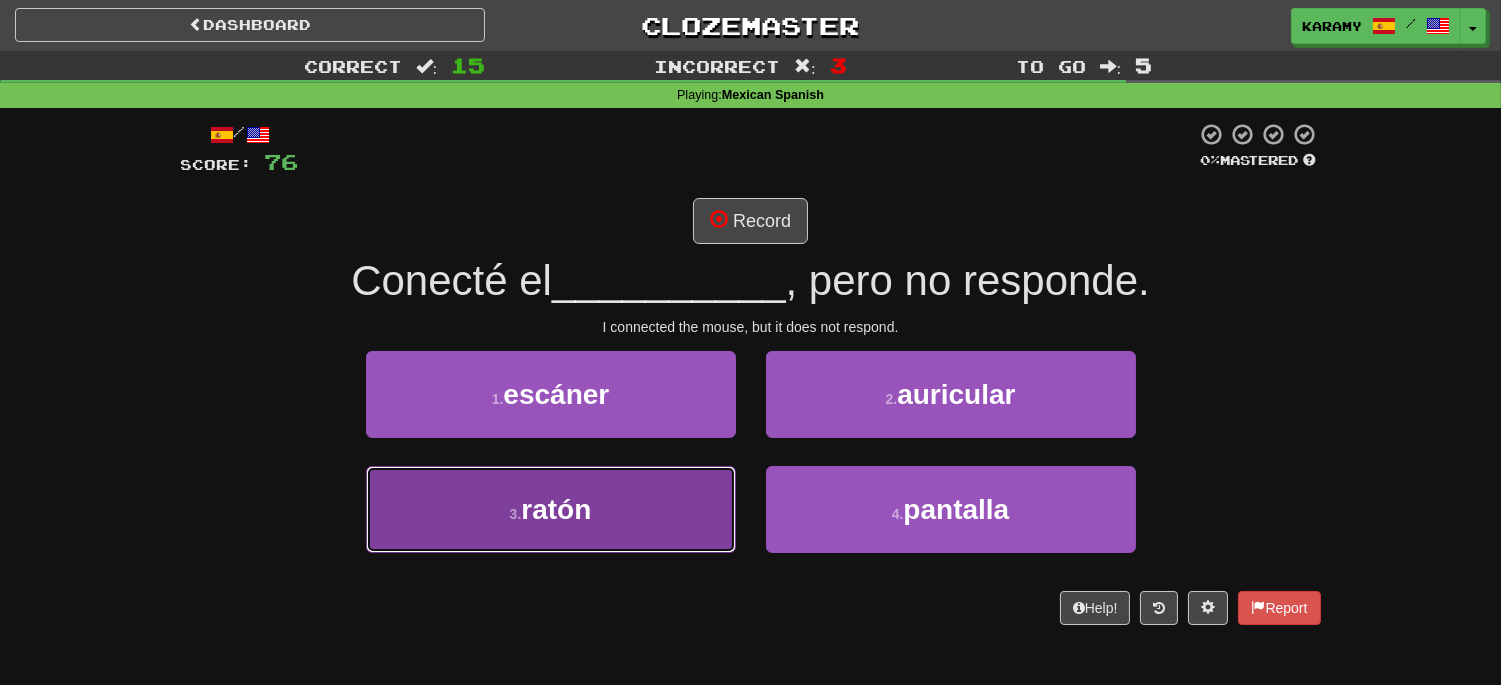 click on "3 .  ratón" at bounding box center [551, 509] 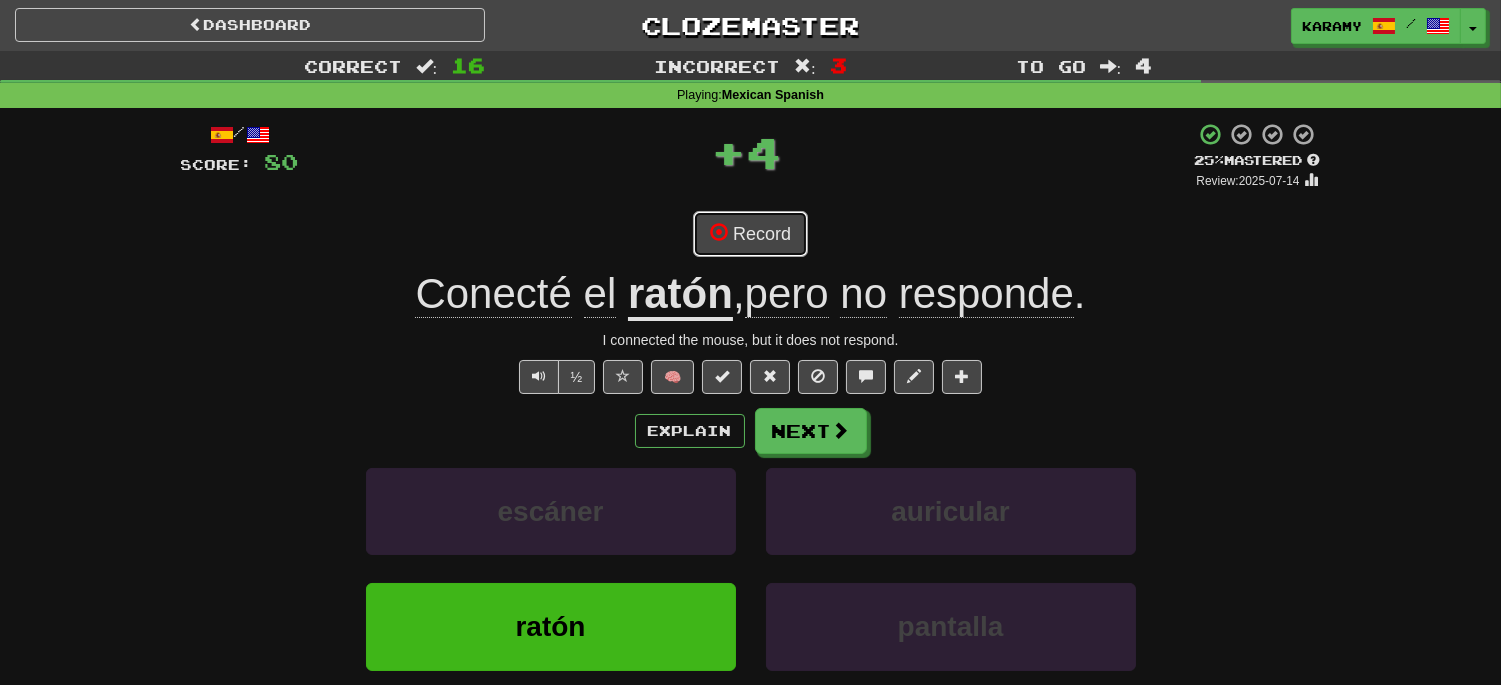 click on "Record" at bounding box center (750, 234) 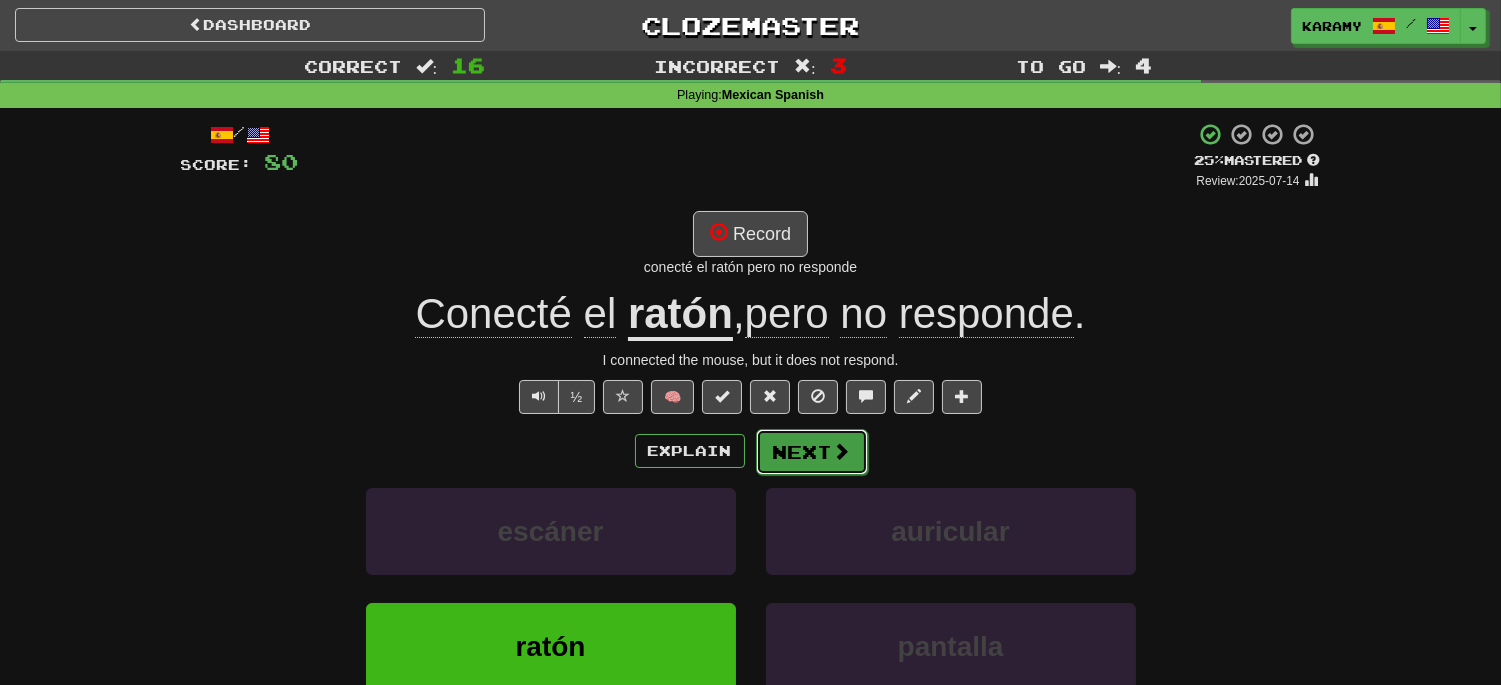 click on "Next" at bounding box center (812, 452) 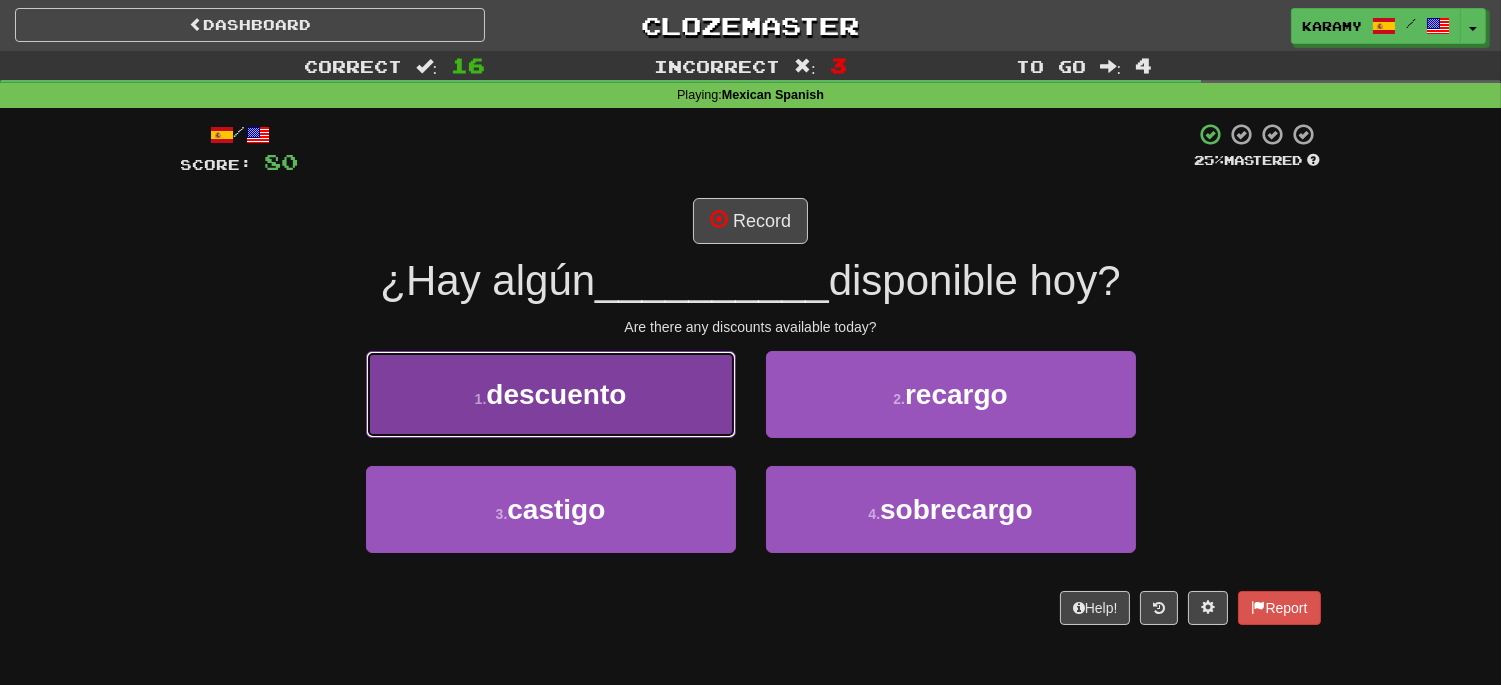 click on "1 .  descuento" at bounding box center (551, 394) 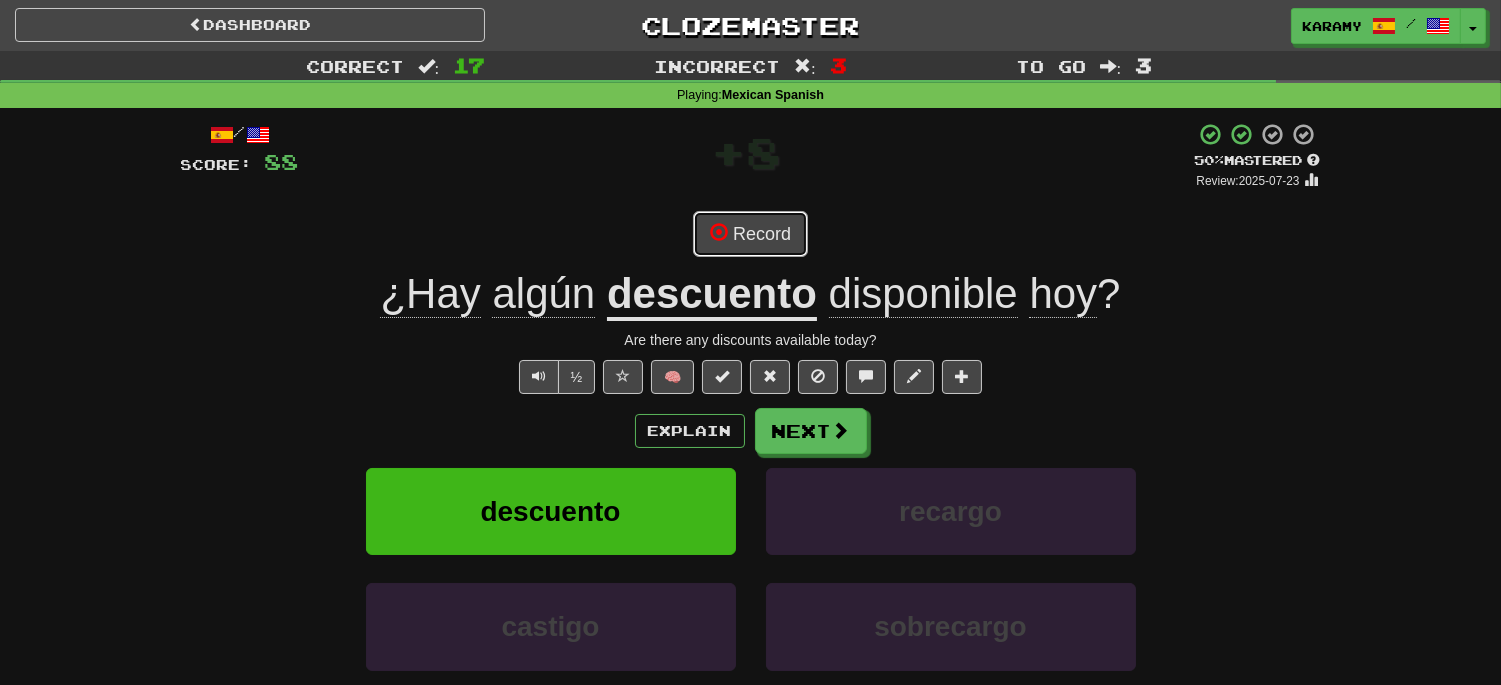 click on "Record" at bounding box center [750, 234] 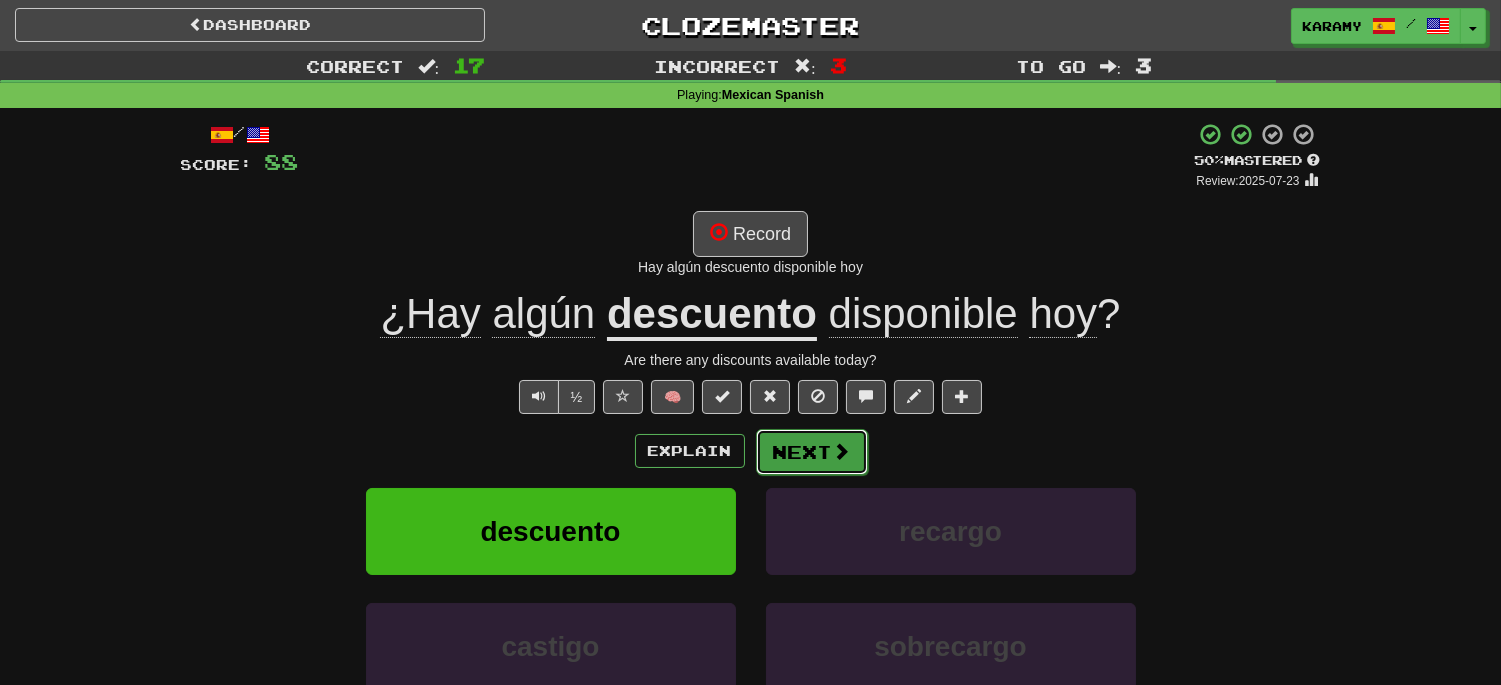 click on "Next" at bounding box center [812, 452] 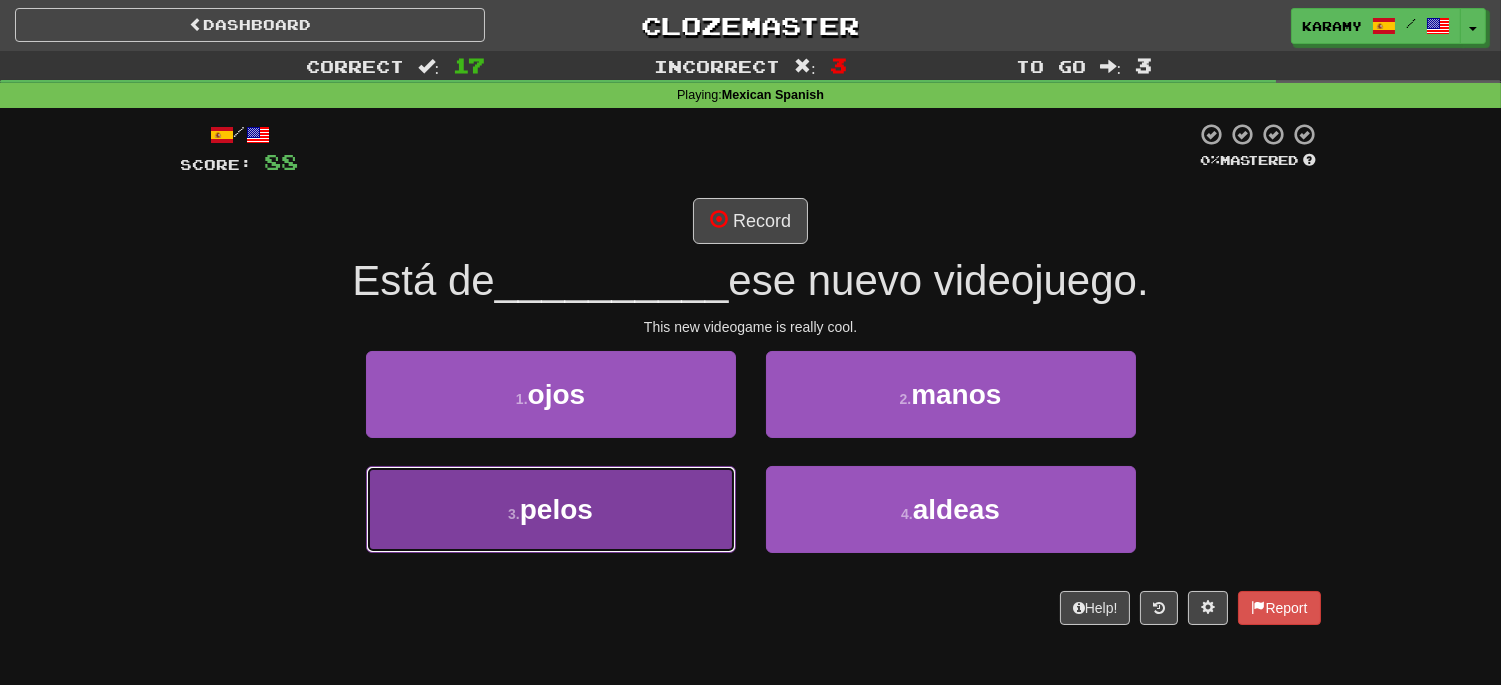 click on "pelos" at bounding box center (556, 509) 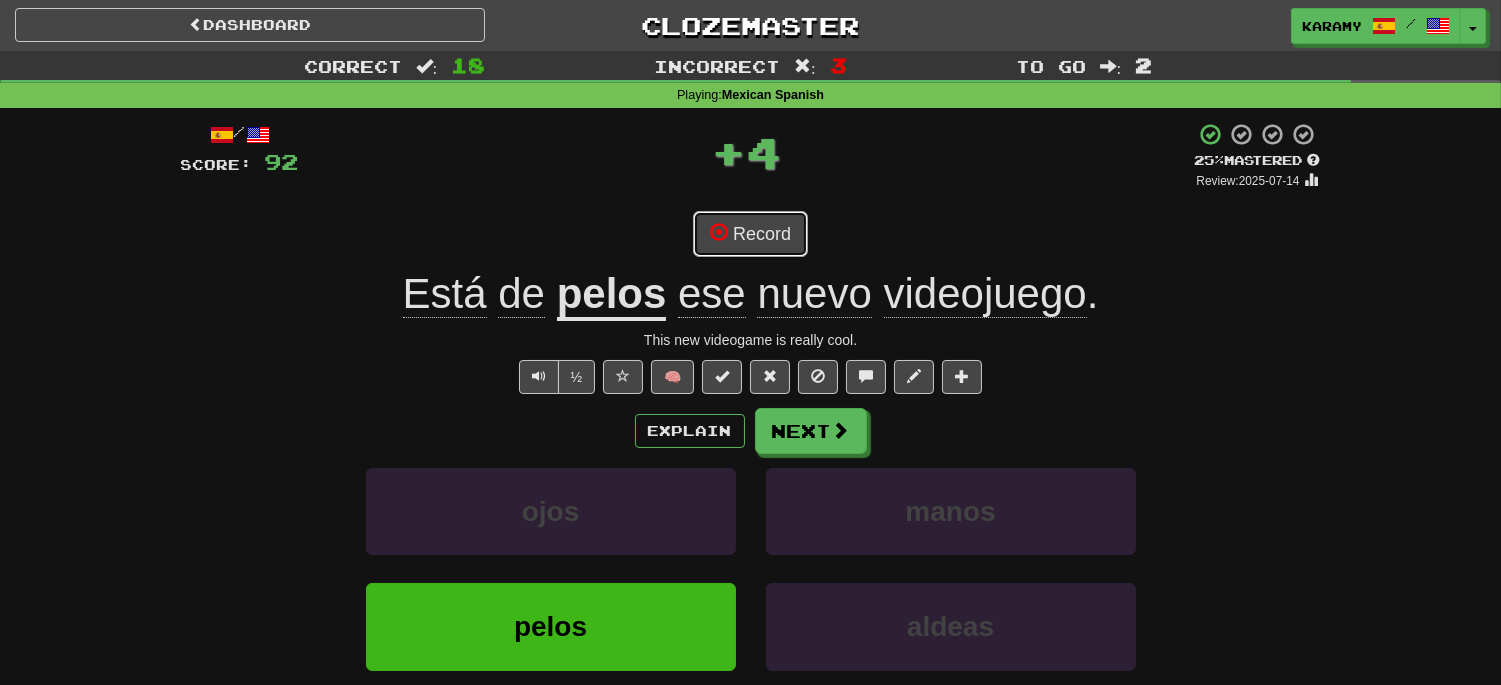 click on "Record" at bounding box center (750, 234) 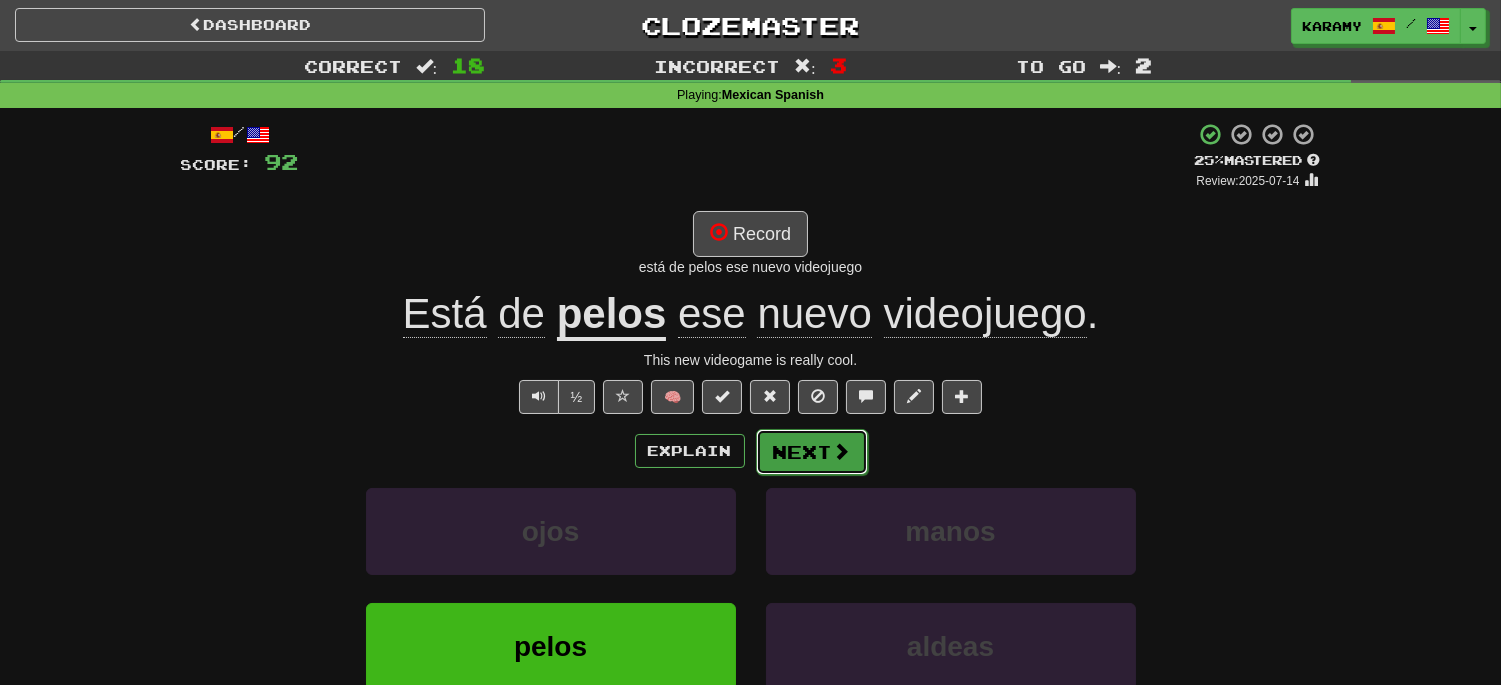 click at bounding box center (842, 451) 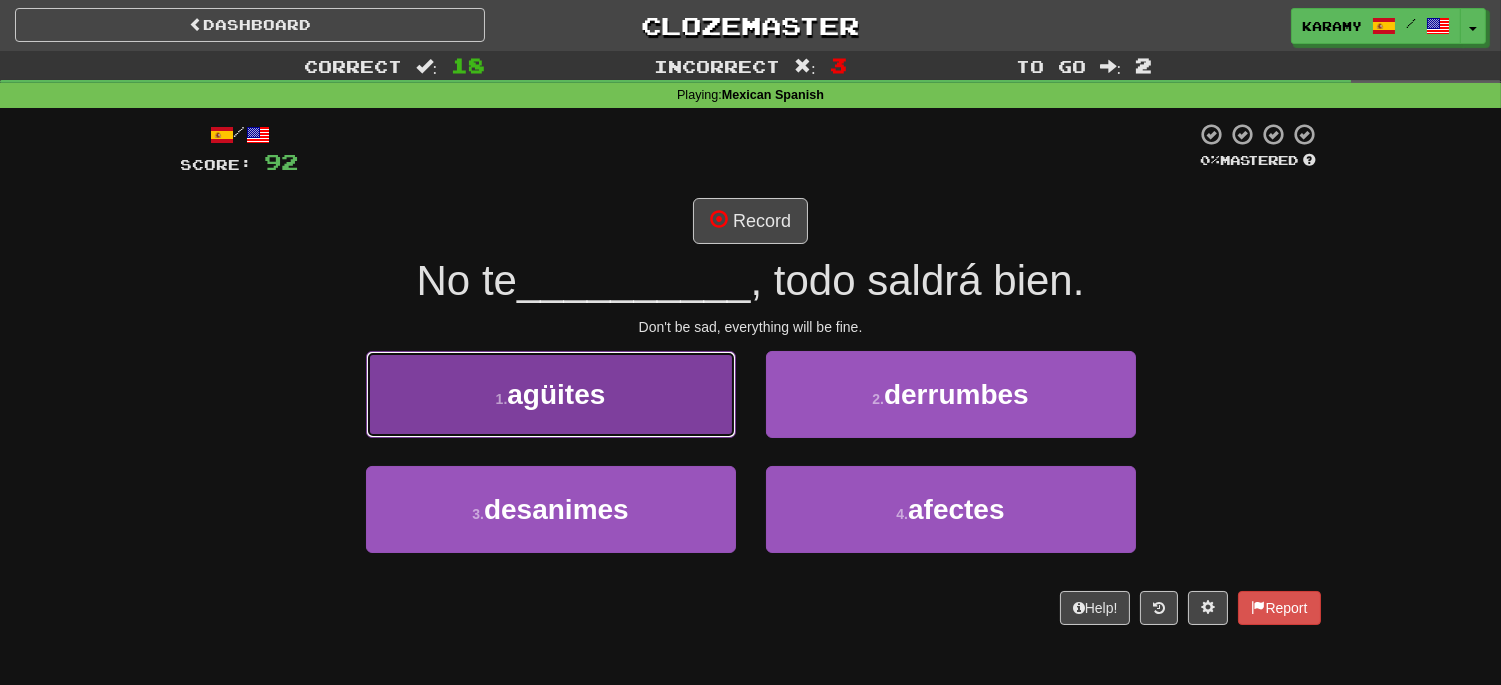 click on "1 .  agüites" at bounding box center (551, 394) 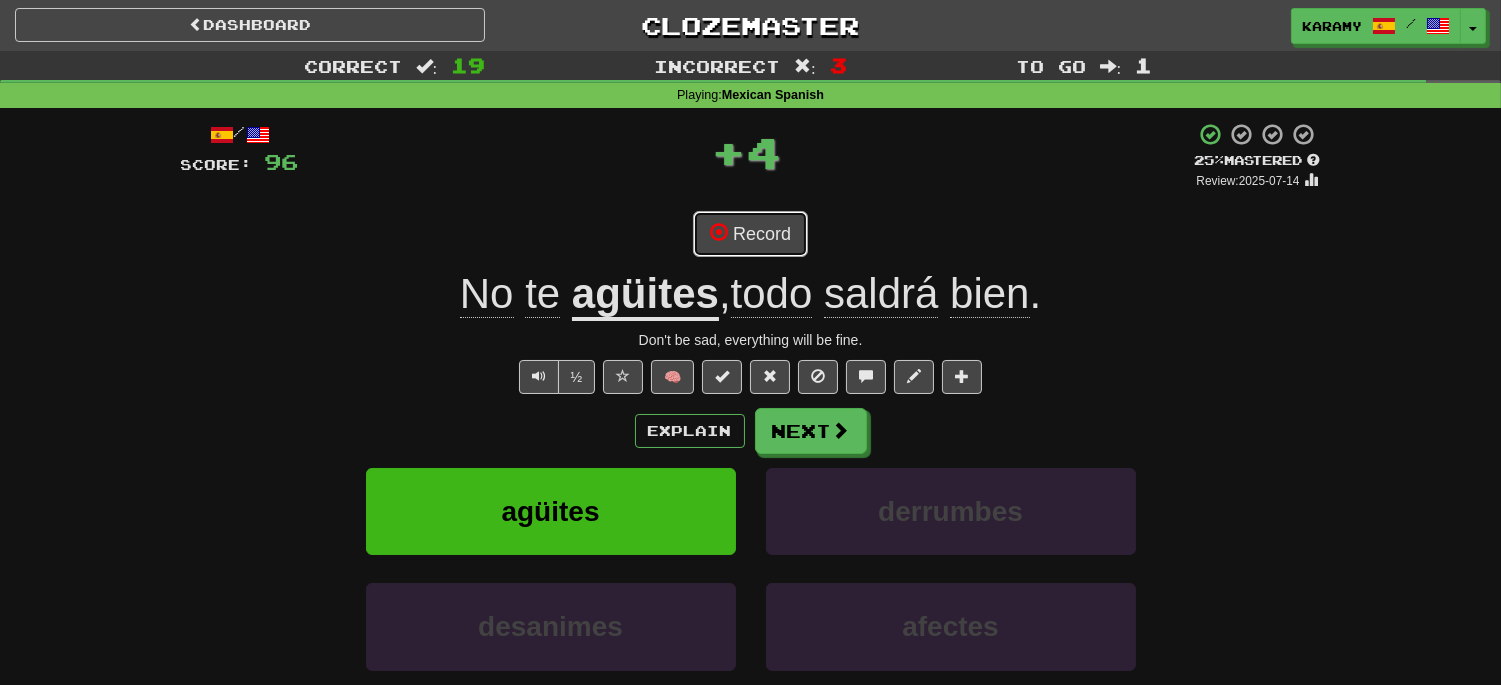 click on "Record" at bounding box center (750, 234) 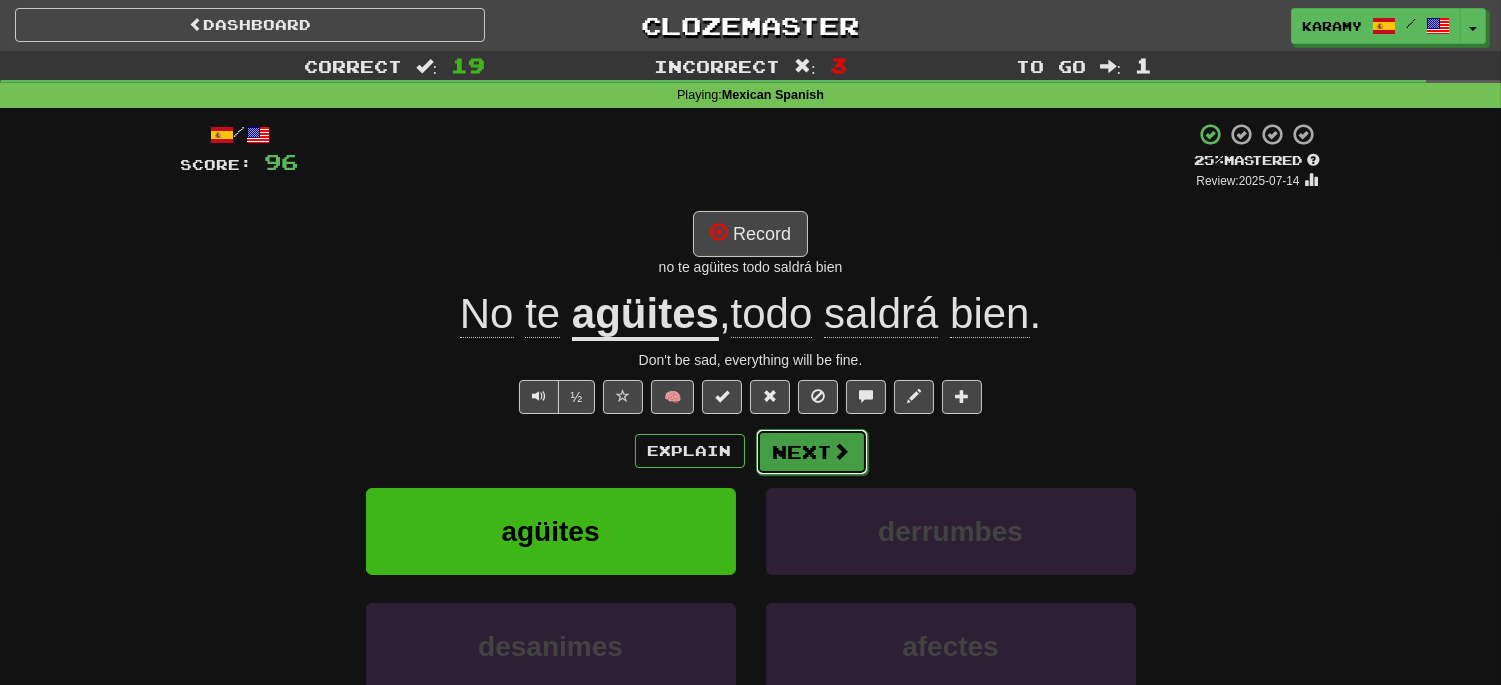 click on "Next" at bounding box center (812, 452) 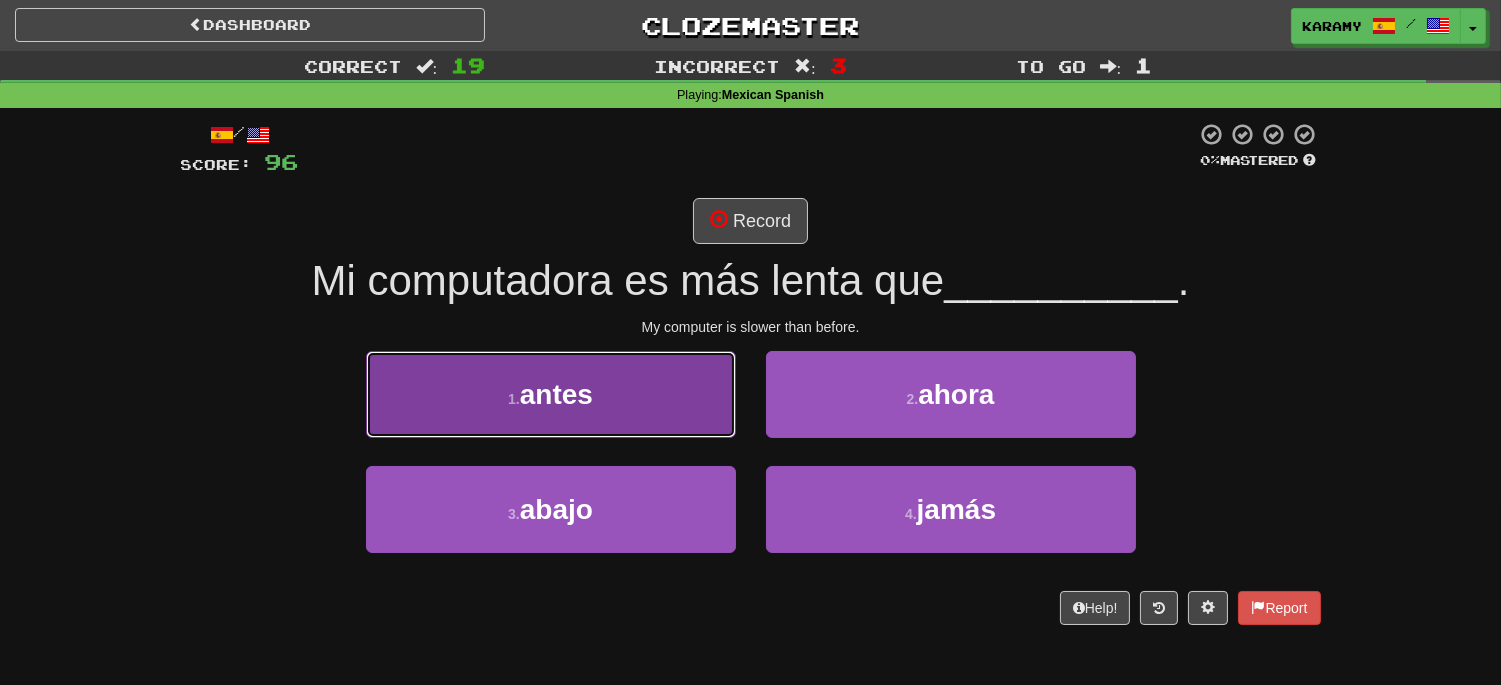 click on "1 .  antes" at bounding box center [551, 394] 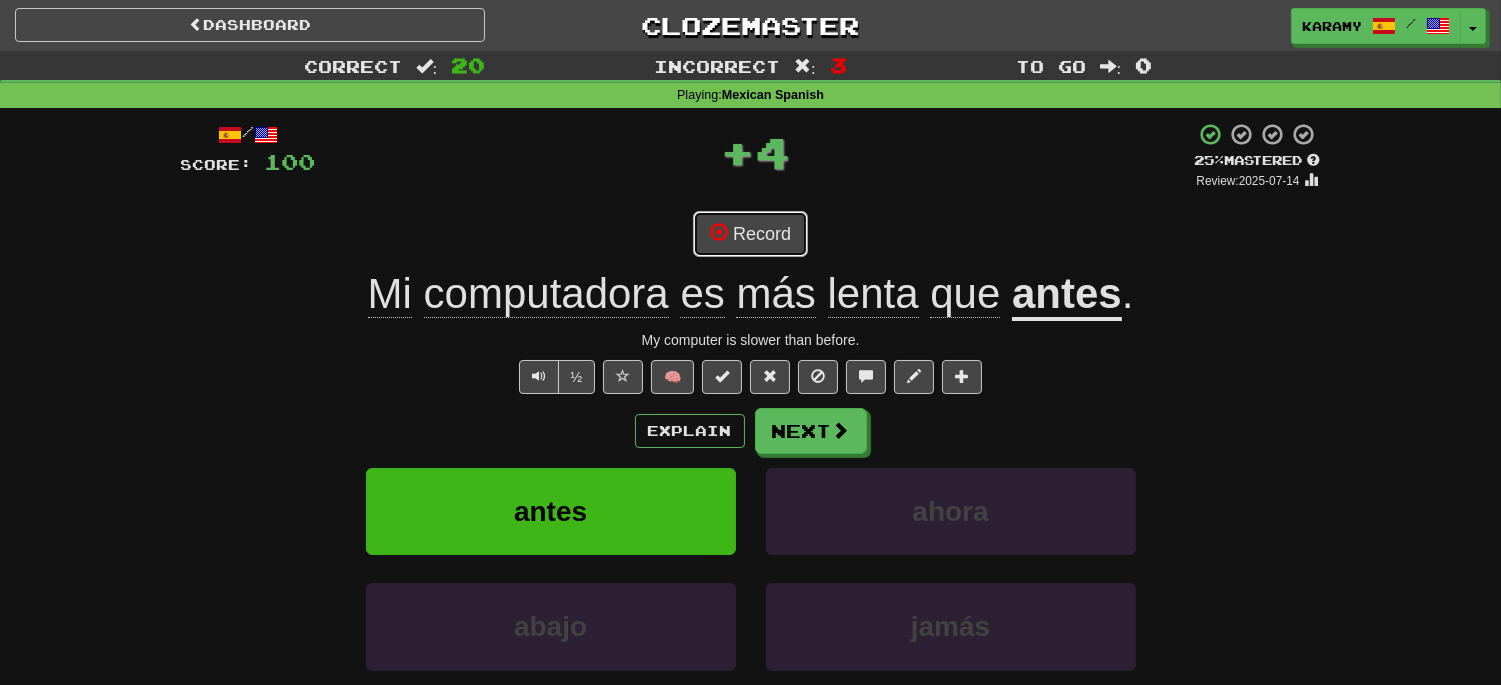 click on "Record" at bounding box center (750, 234) 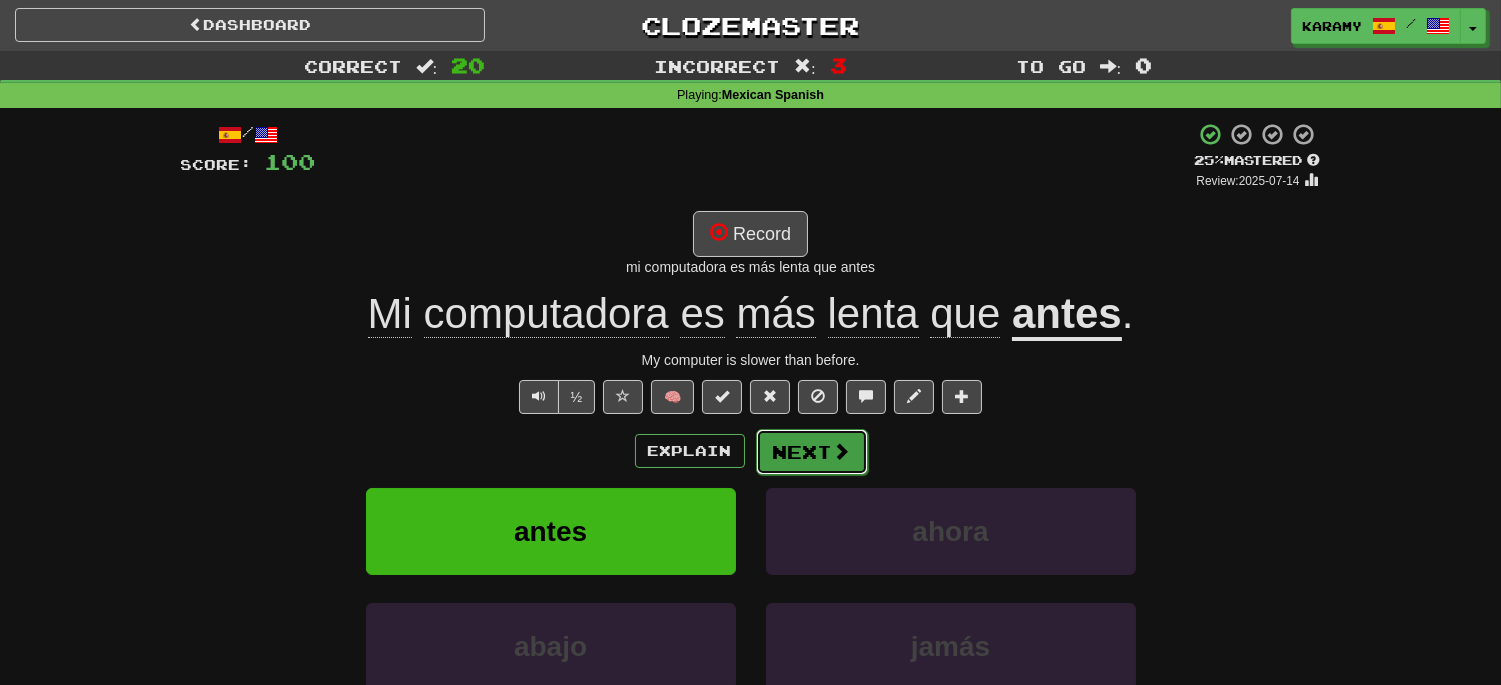 click on "Next" at bounding box center (812, 452) 